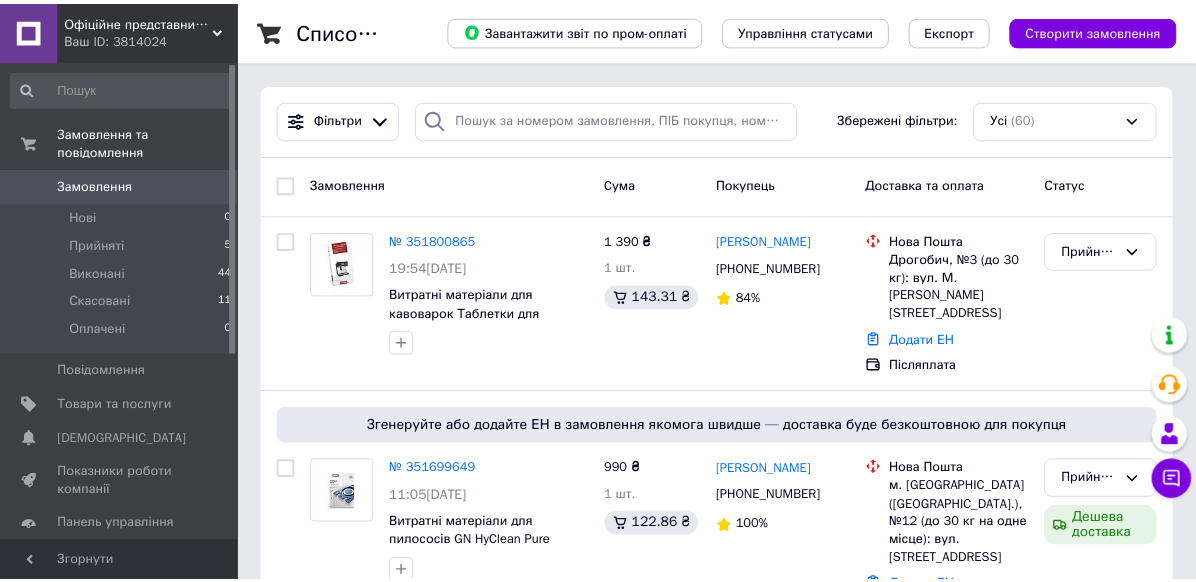 scroll, scrollTop: 0, scrollLeft: 0, axis: both 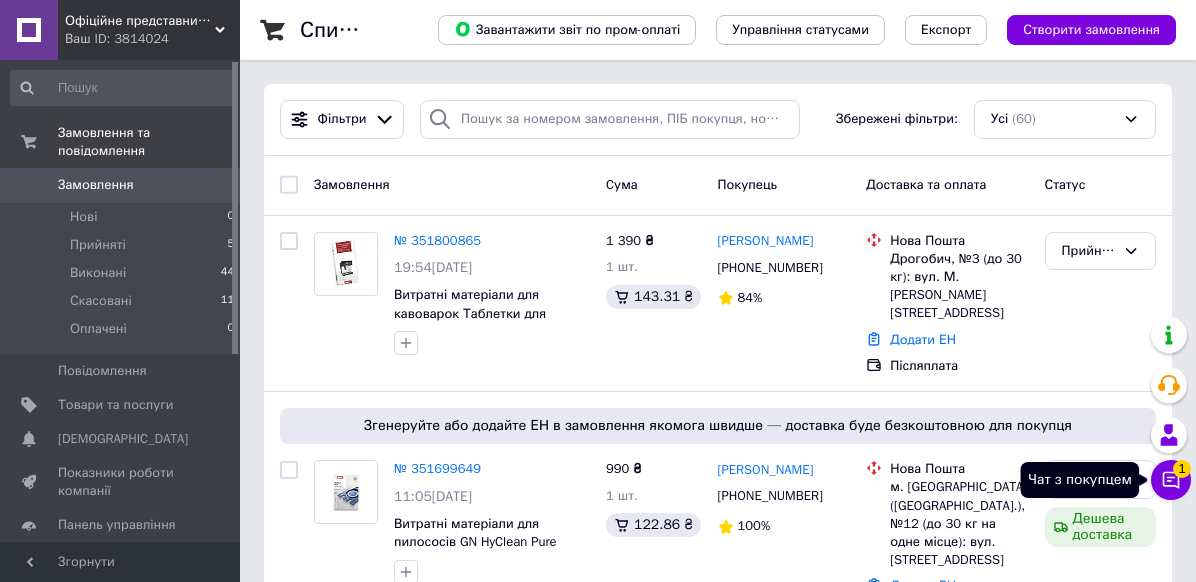 click 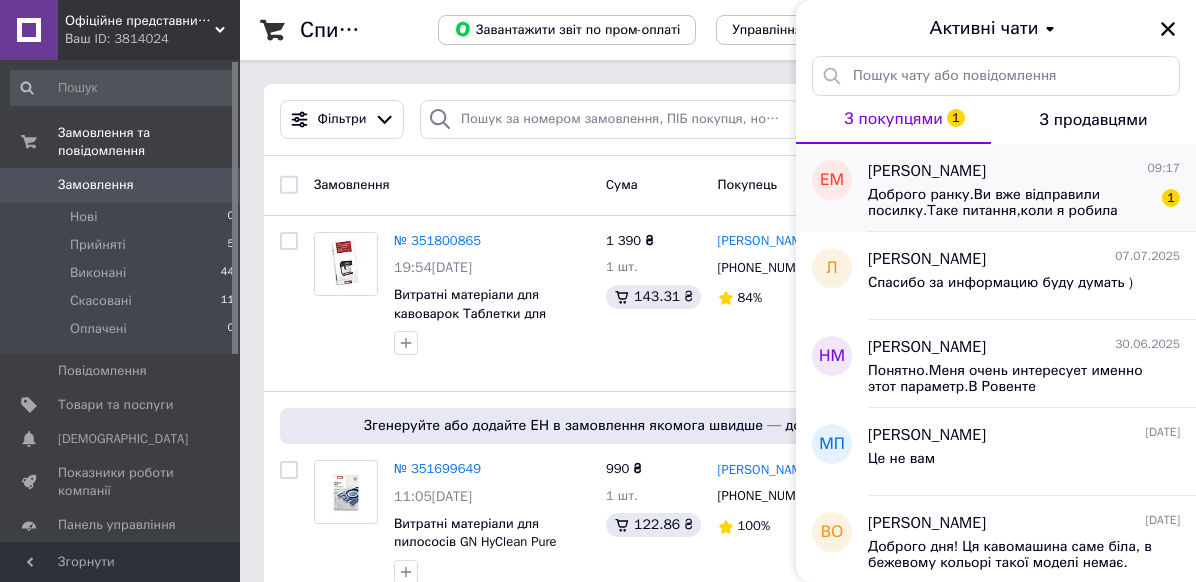 click on "Доброго ранку.Ви вже відправили посилку.Таке питання,коли я робила замовлення ,то було вказана ,що доставка безкоштовна,а зараз бачу ,що платна доставка.Чому так?" at bounding box center (1010, 203) 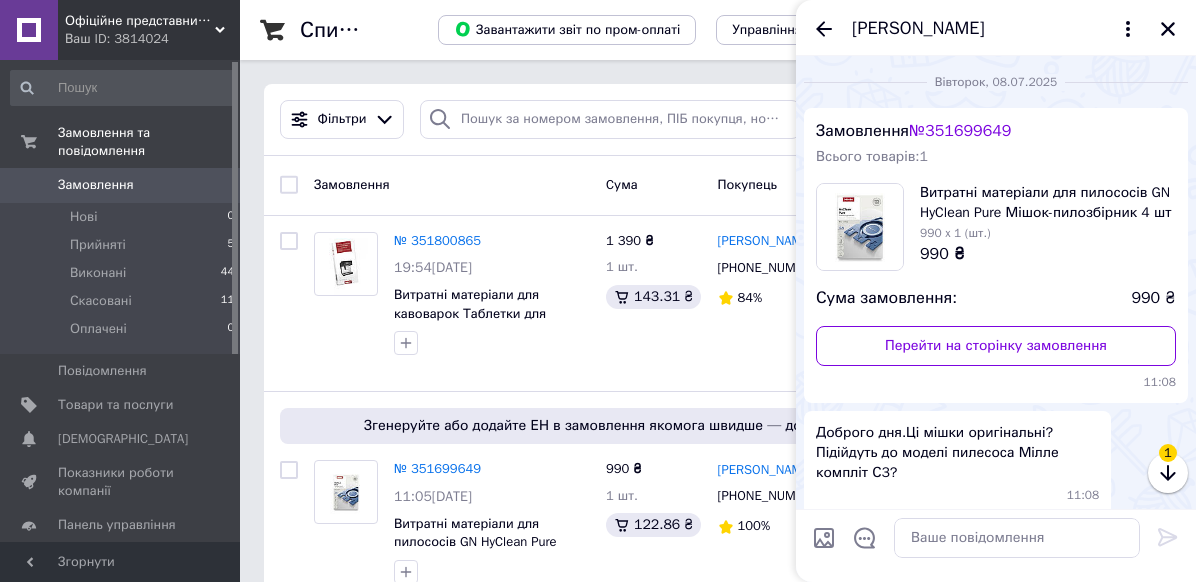 scroll, scrollTop: 625, scrollLeft: 0, axis: vertical 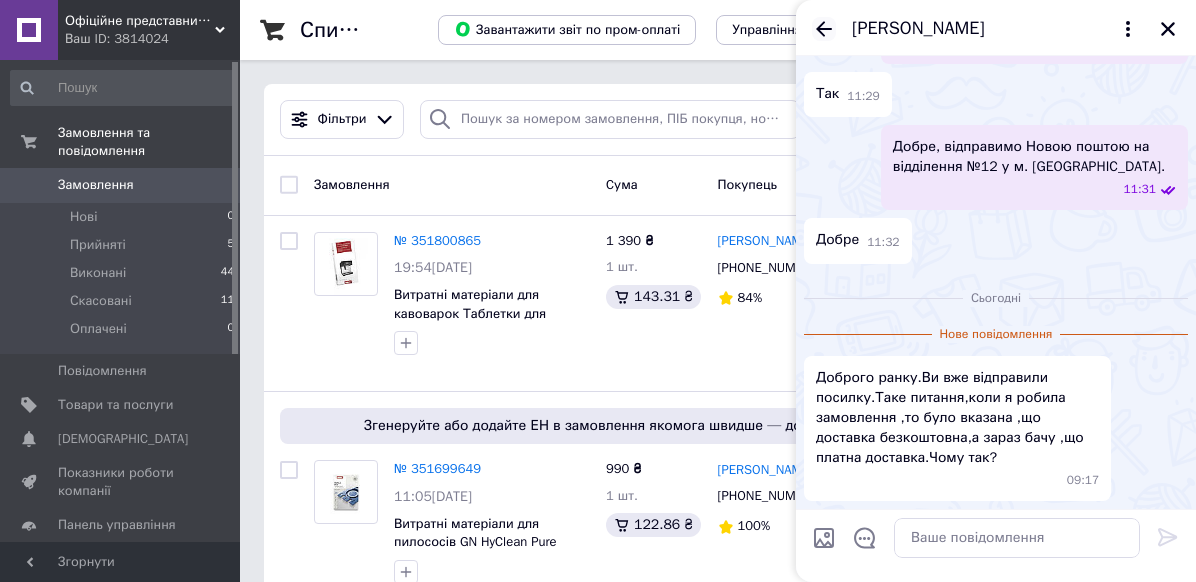 click 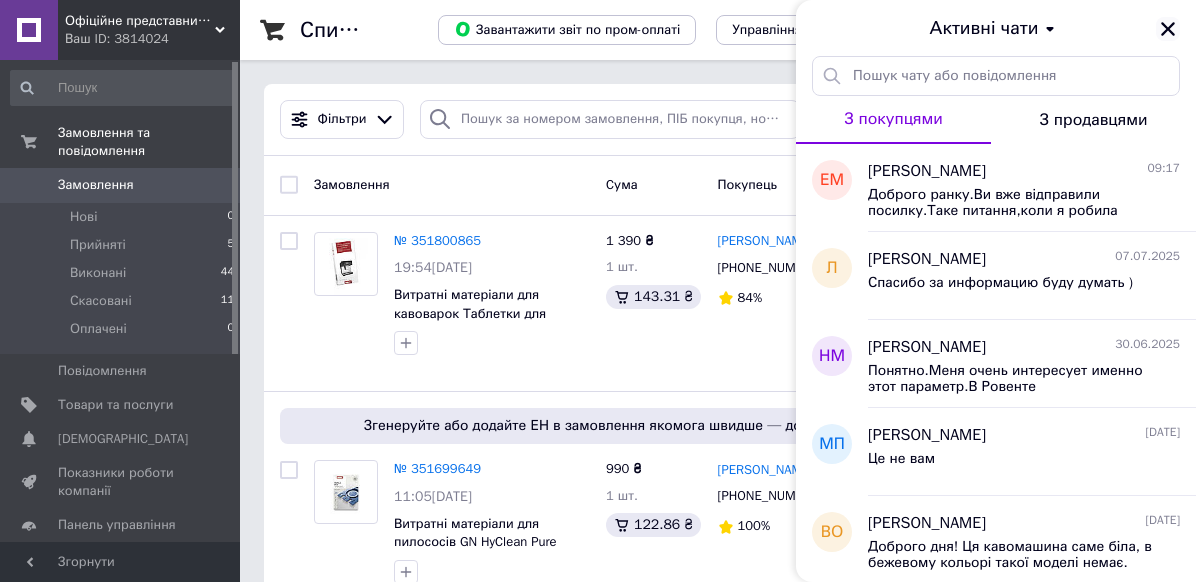 click 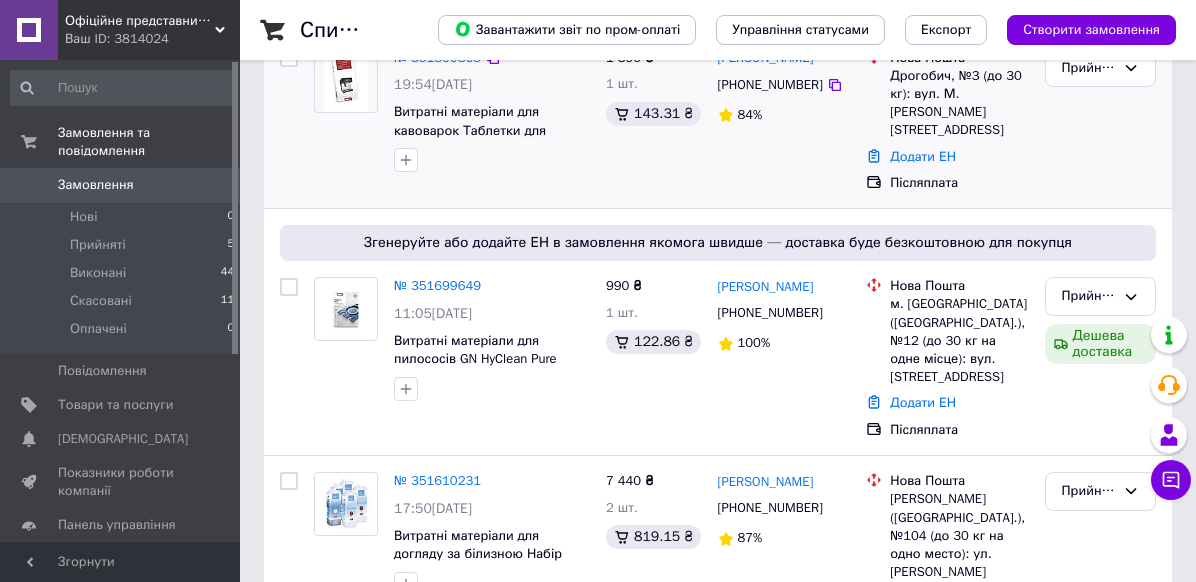 scroll, scrollTop: 200, scrollLeft: 0, axis: vertical 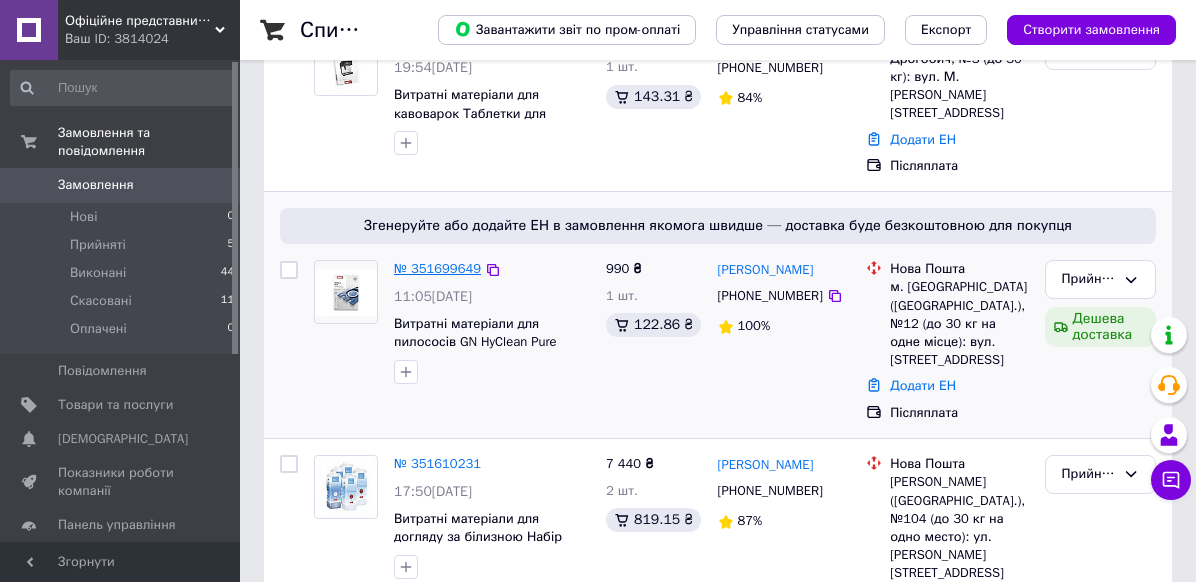 click on "№ 351699649" at bounding box center (437, 268) 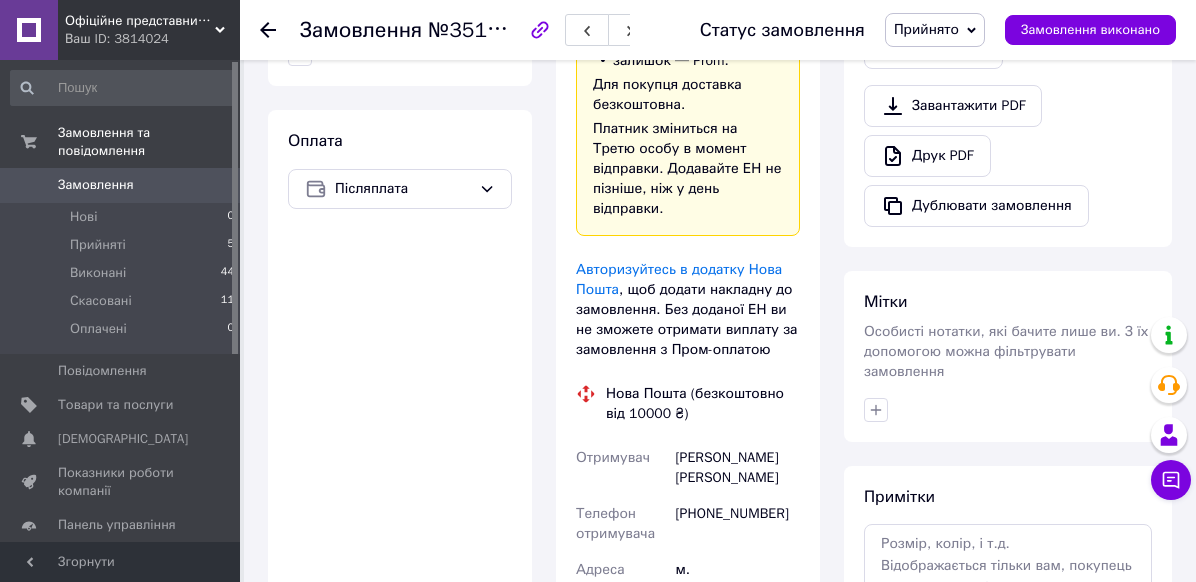 scroll, scrollTop: 800, scrollLeft: 0, axis: vertical 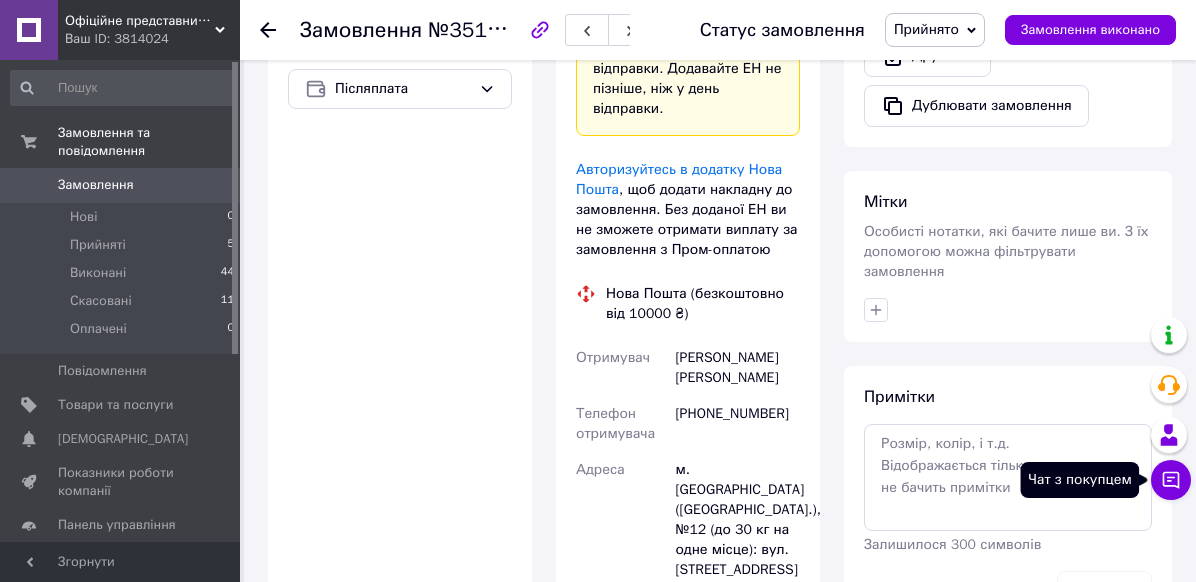 click 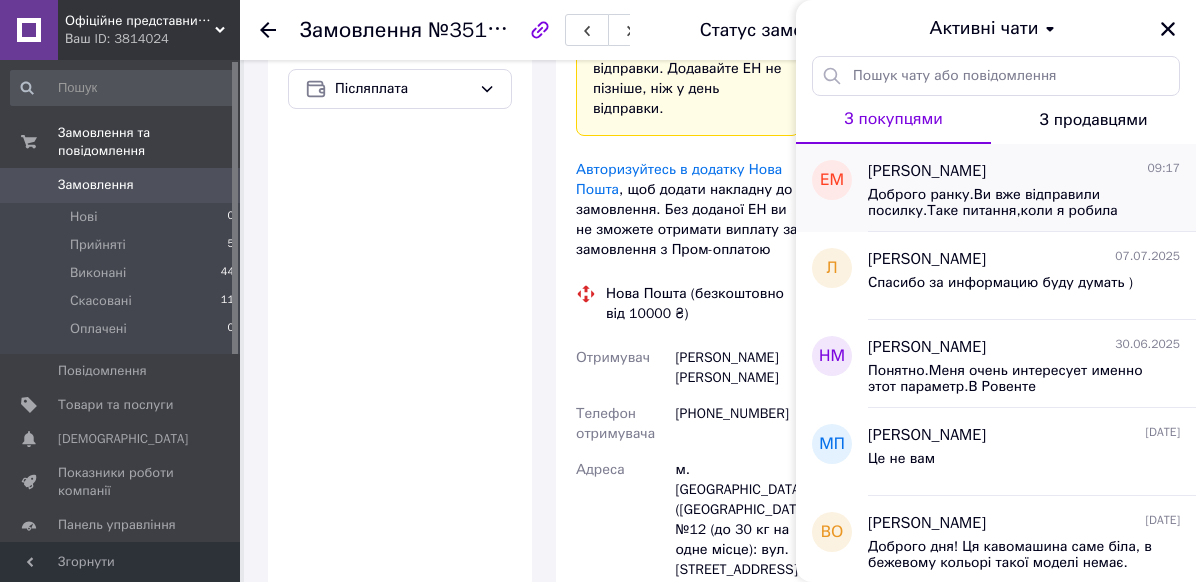 click on "Доброго ранку.Ви вже відправили посилку.Таке питання,коли я робила замовлення ,то було вказана ,що доставка безкоштовна,а зараз бачу ,що платна доставка.Чому так?" at bounding box center [1024, 201] 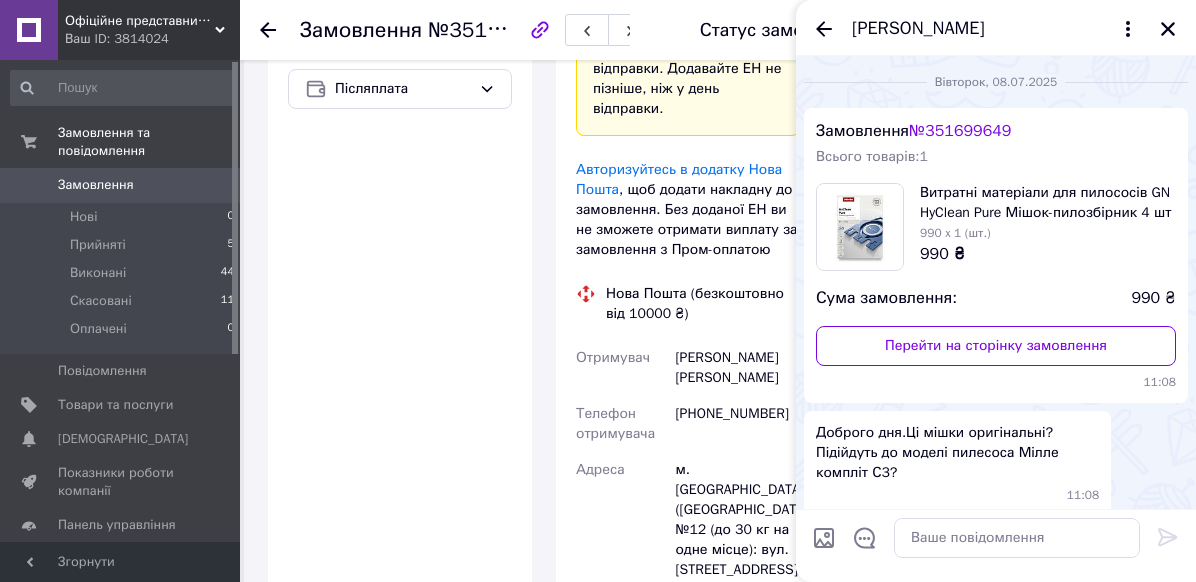scroll, scrollTop: 592, scrollLeft: 0, axis: vertical 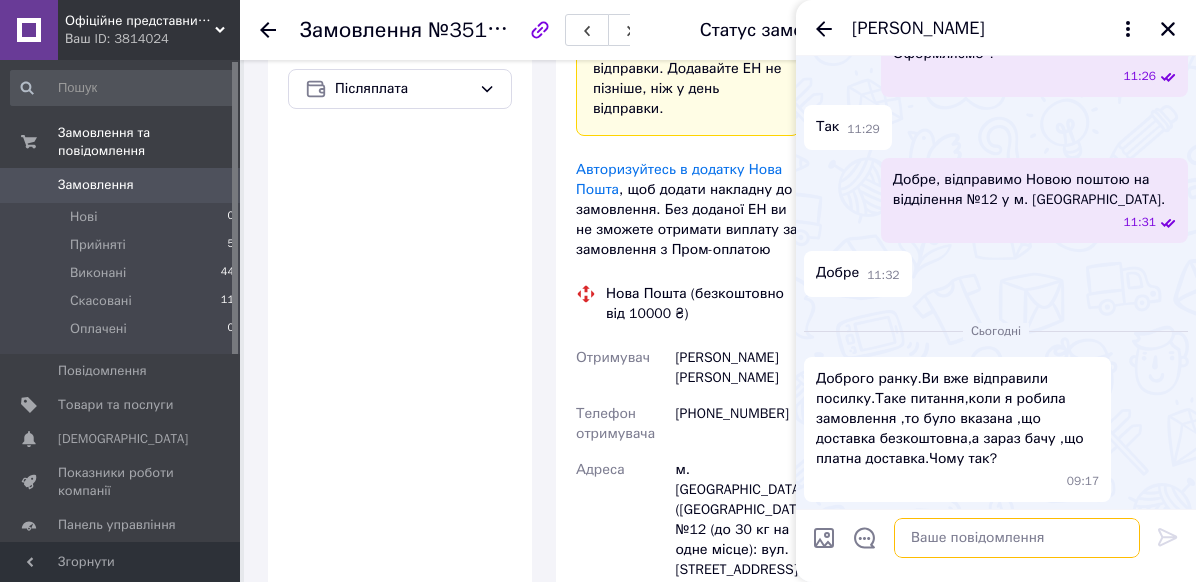 click at bounding box center (1017, 538) 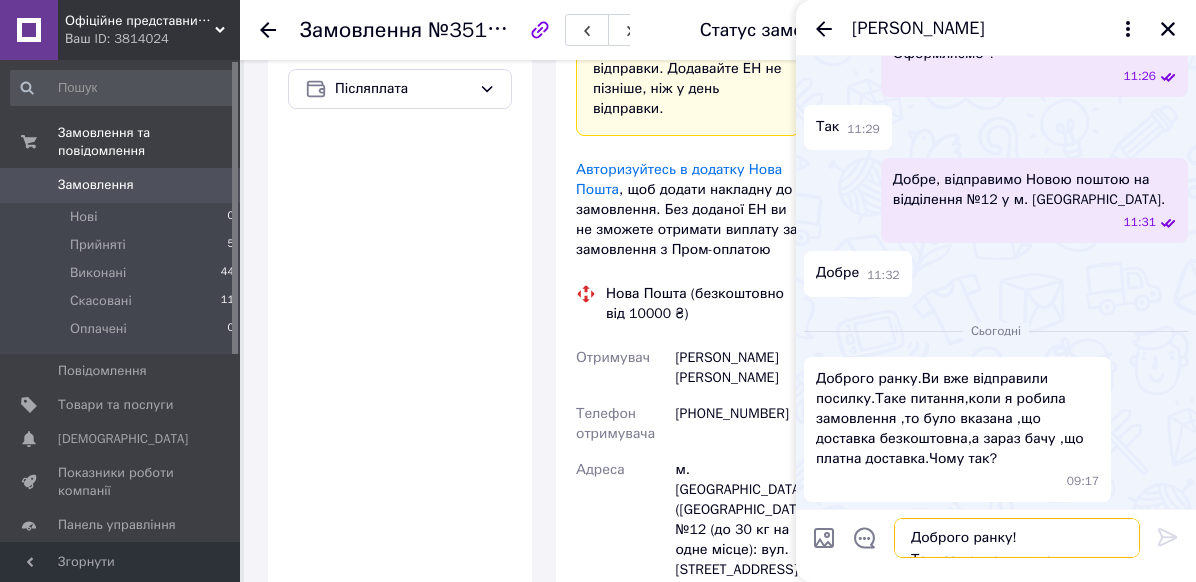 scroll, scrollTop: 14, scrollLeft: 0, axis: vertical 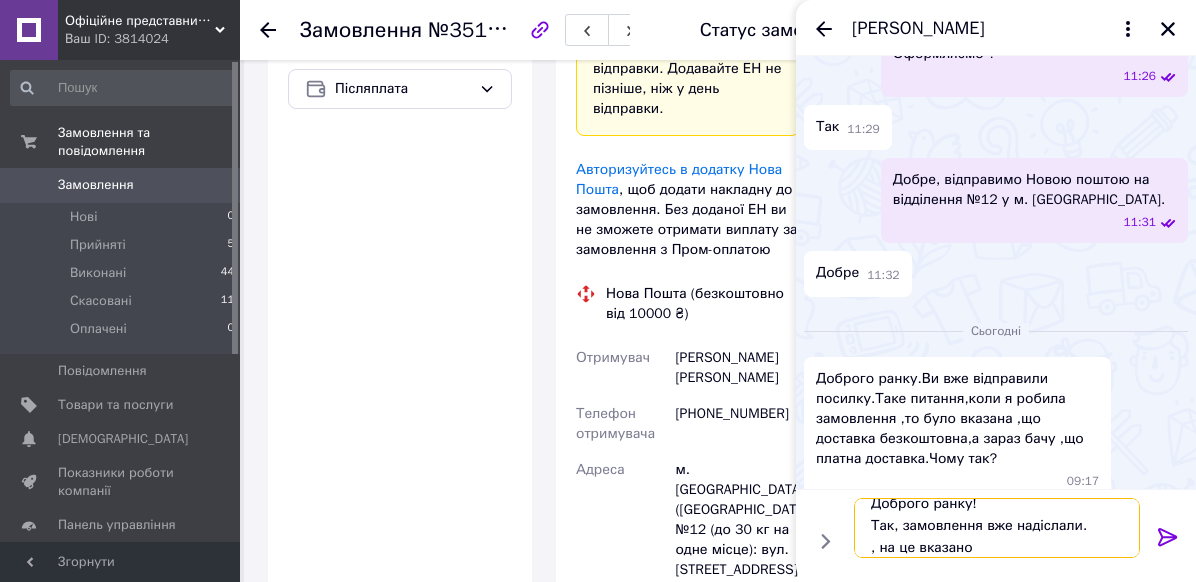 drag, startPoint x: 1009, startPoint y: 531, endPoint x: 1069, endPoint y: 525, distance: 60.299255 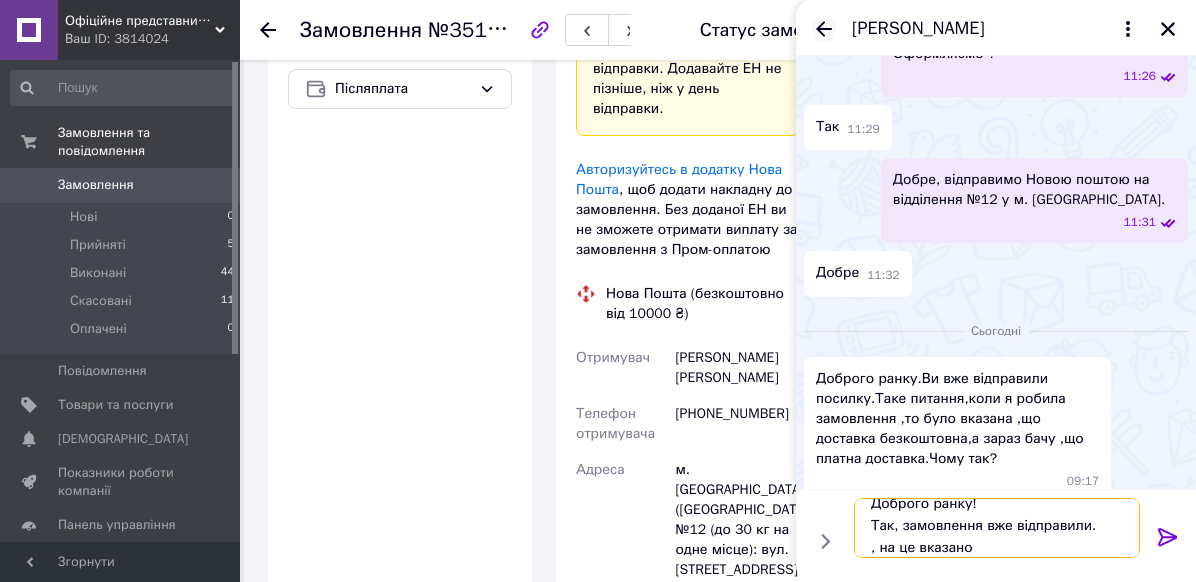 type on "Доброго ранку!
Так, замовлення вже відправили.
, на це вказано" 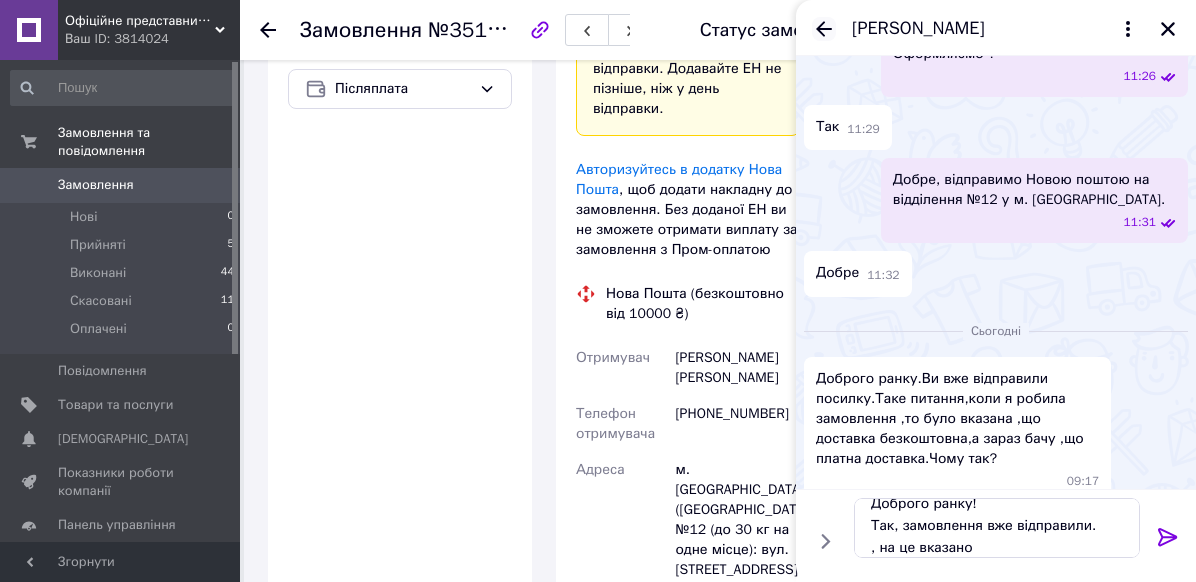 click 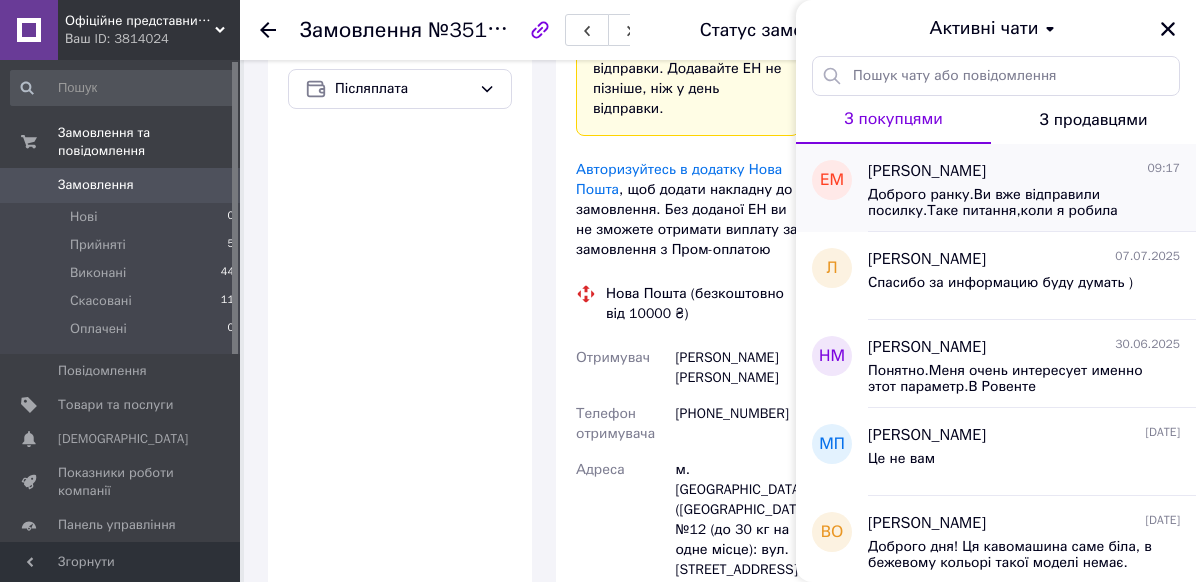 click on "[PERSON_NAME]" at bounding box center (927, 171) 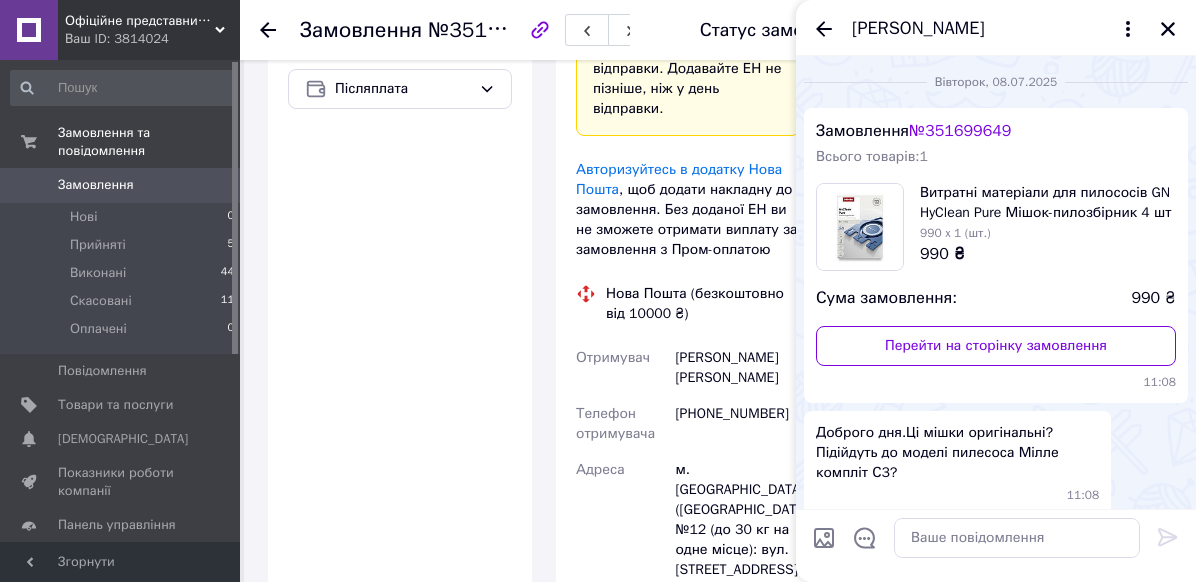 scroll, scrollTop: 592, scrollLeft: 0, axis: vertical 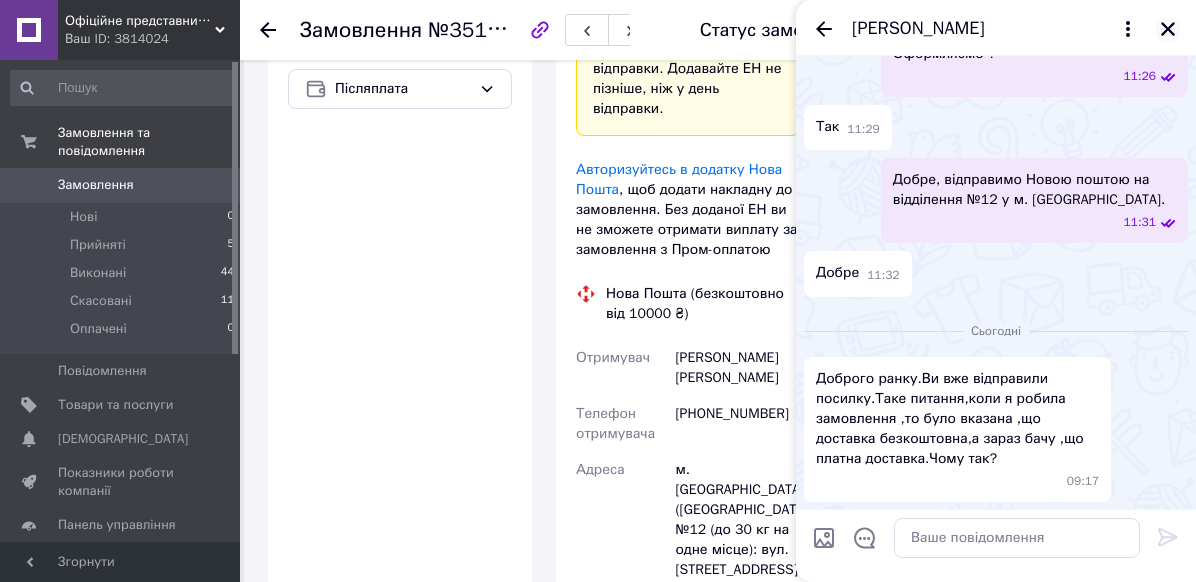 click 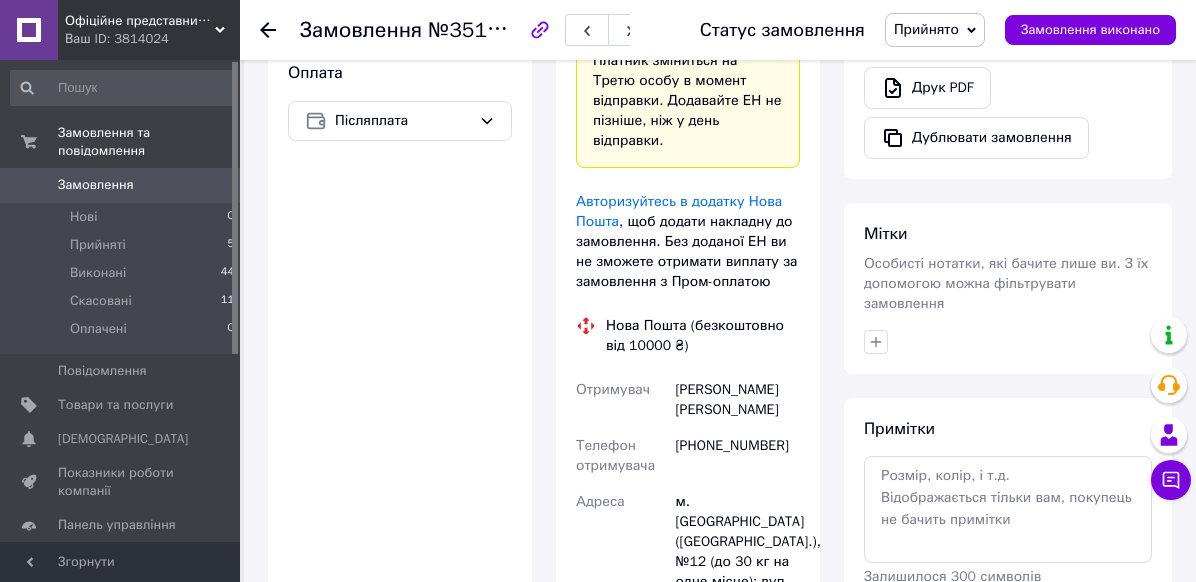 scroll, scrollTop: 800, scrollLeft: 0, axis: vertical 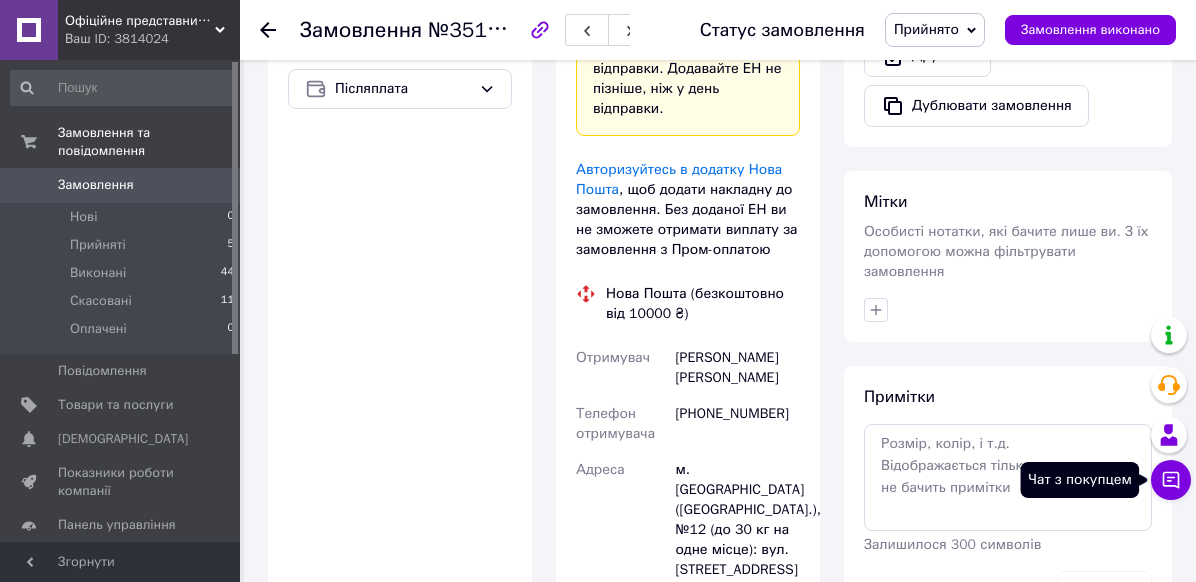 click 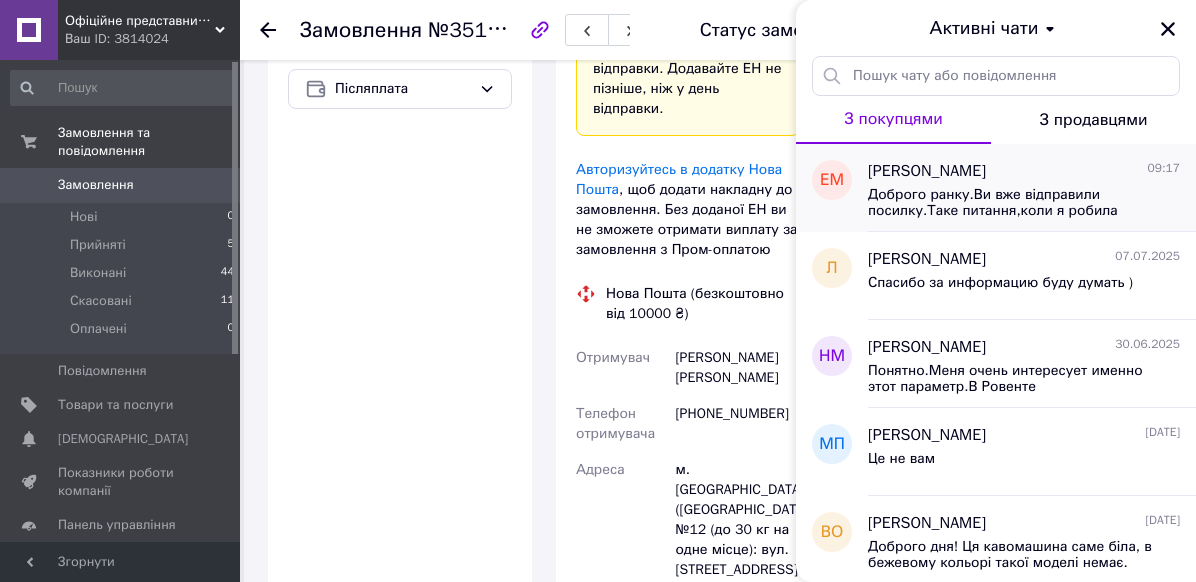 click on "Доброго ранку.Ви вже відправили посилку.Таке питання,коли я робила замовлення ,то було вказана ,що доставка безкоштовна,а зараз бачу ,що платна доставка.Чому так?" at bounding box center (1024, 201) 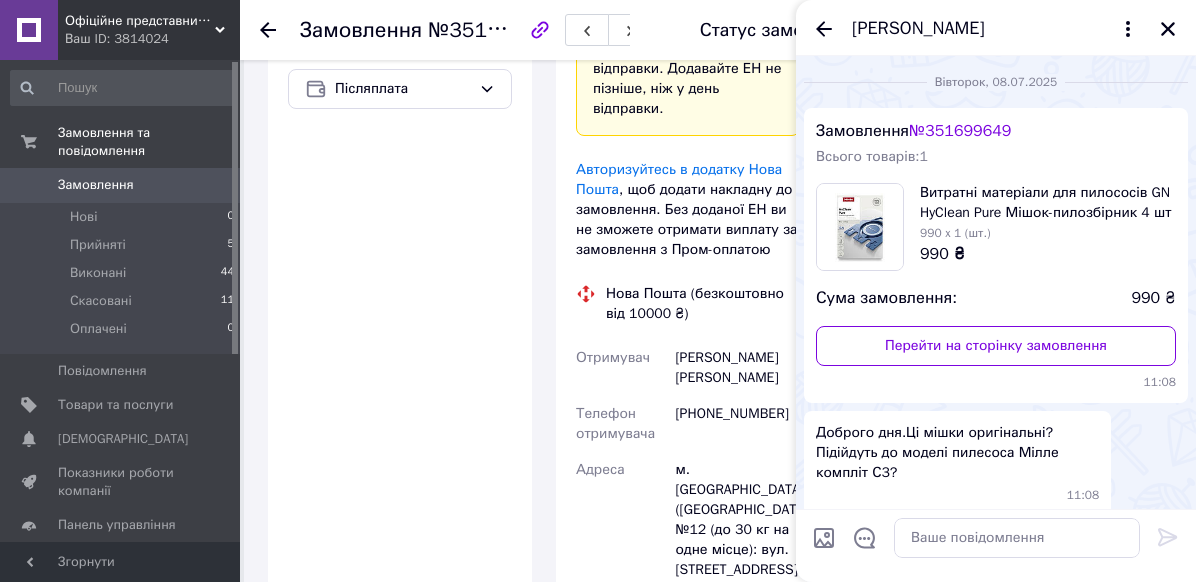 scroll, scrollTop: 592, scrollLeft: 0, axis: vertical 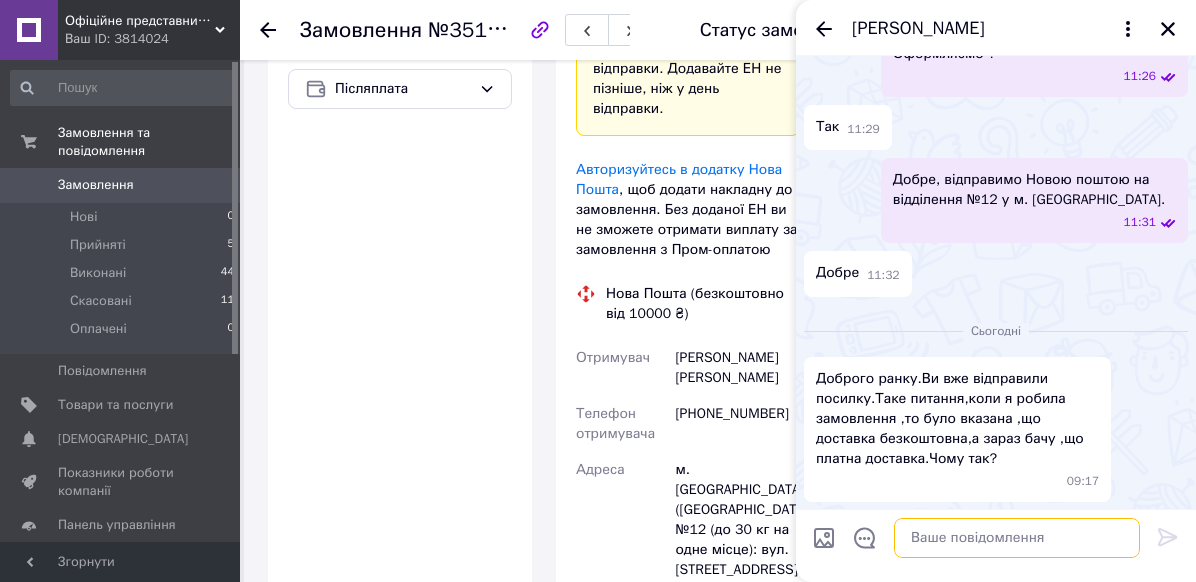 click at bounding box center (1017, 538) 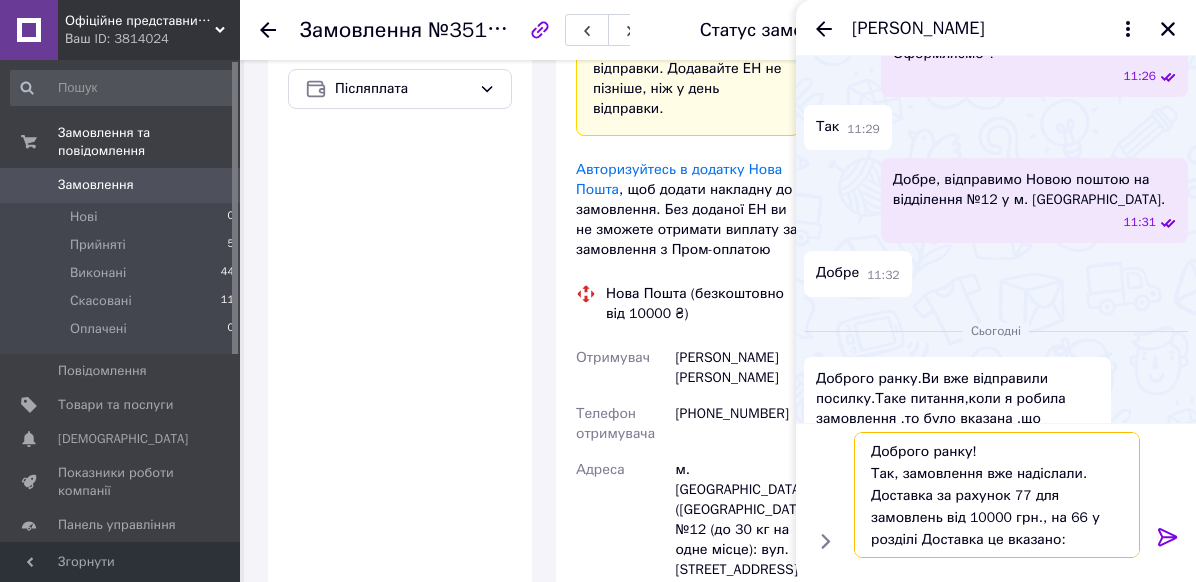 drag, startPoint x: 1006, startPoint y: 496, endPoint x: 1018, endPoint y: 499, distance: 12.369317 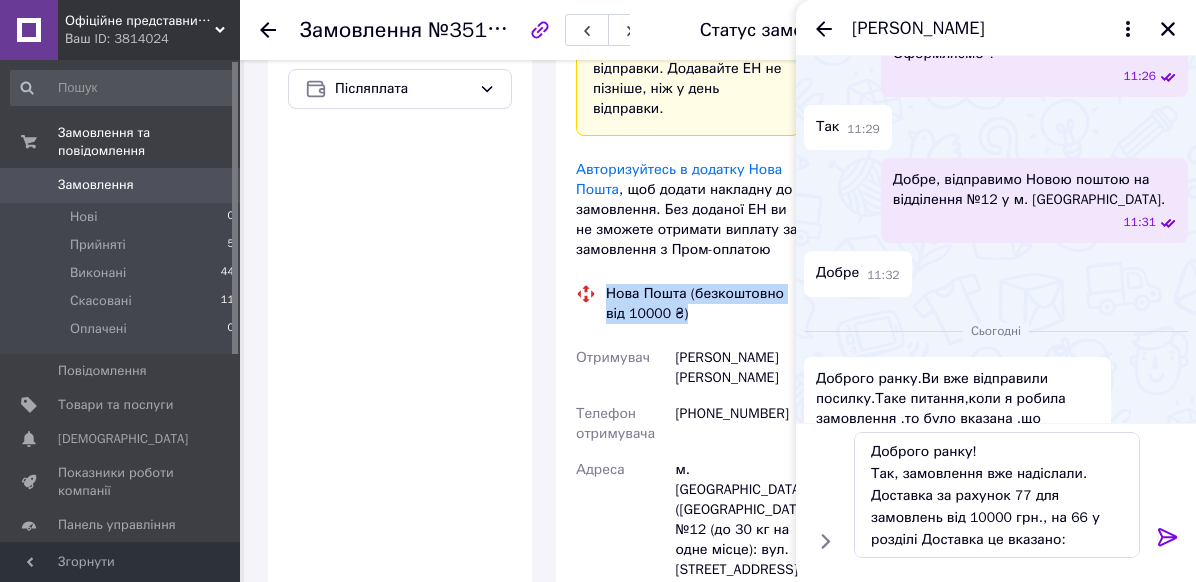 drag, startPoint x: 607, startPoint y: 277, endPoint x: 681, endPoint y: 290, distance: 75.13322 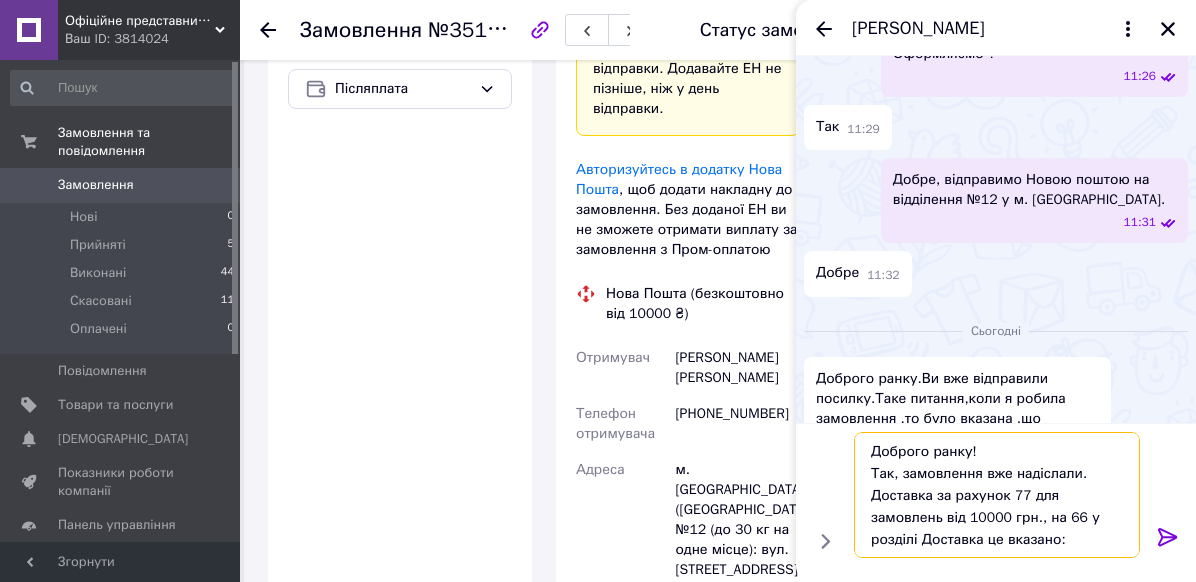 click on "Доброго ранку!
Так, замовлення вже надіслали.
Доставка за рахунок 77 для замовлень від 10000 грн., на 66 у розділі Доставка це вказано:" at bounding box center (997, 495) 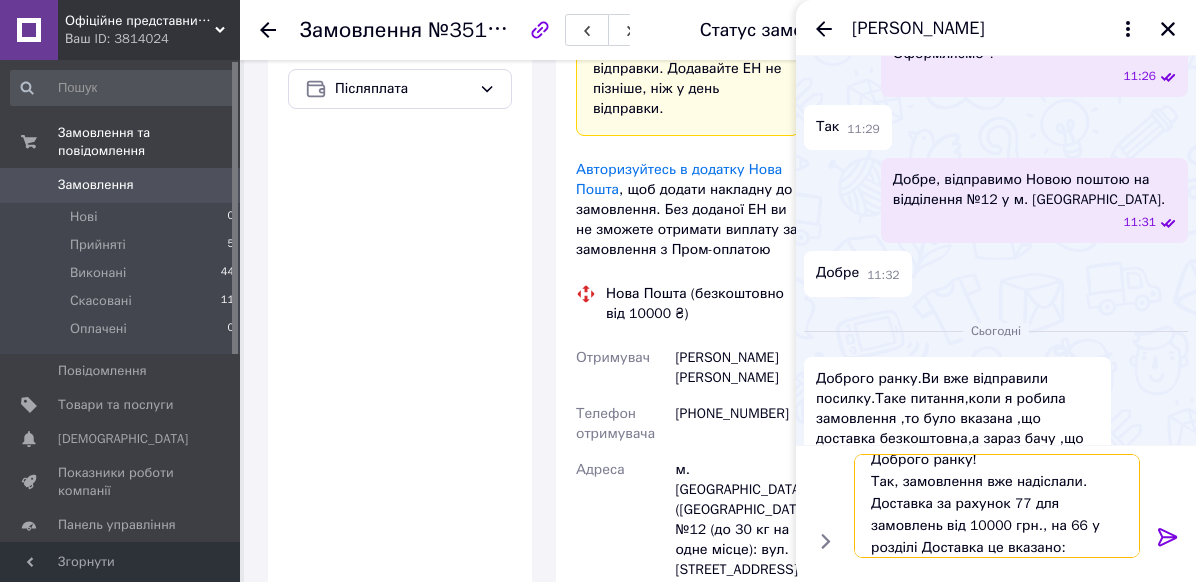 paste on "Нова Пошта (безкоштовно від 10000 ₴)" 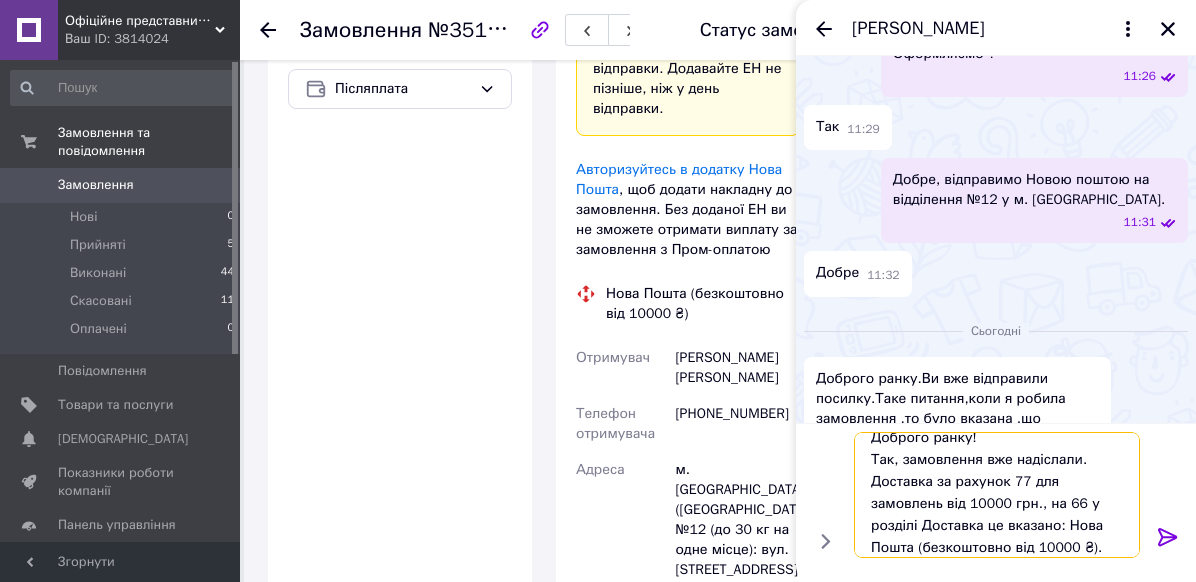 drag, startPoint x: 1005, startPoint y: 482, endPoint x: 1019, endPoint y: 481, distance: 14.035668 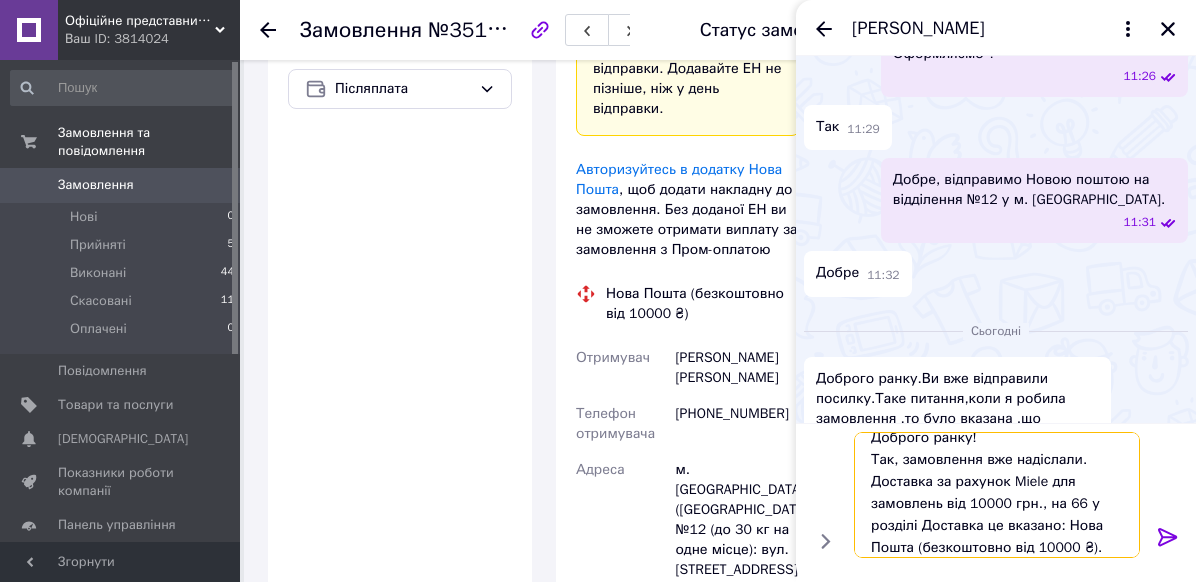 drag, startPoint x: 1058, startPoint y: 503, endPoint x: 1069, endPoint y: 505, distance: 11.18034 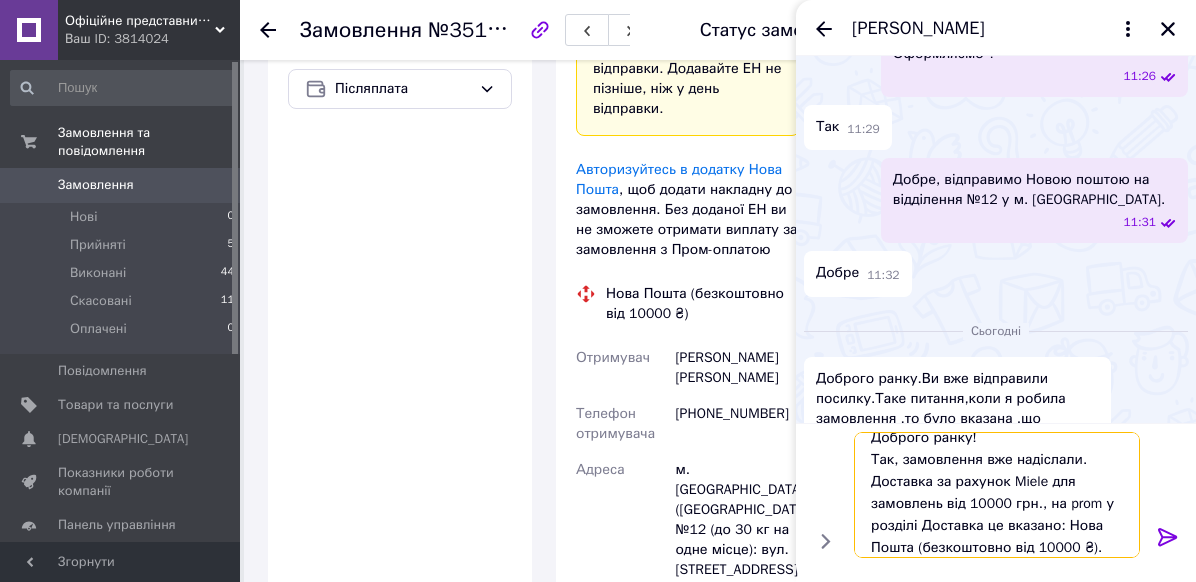 type on "Доброго ранку!
Так, замовлення вже надіслали.
Доставка за рахунок Miele для замовлень від 10000 грн., на prom у розділі Доставка це вказано: Нова Пошта (безкоштовно від 10000 ₴)." 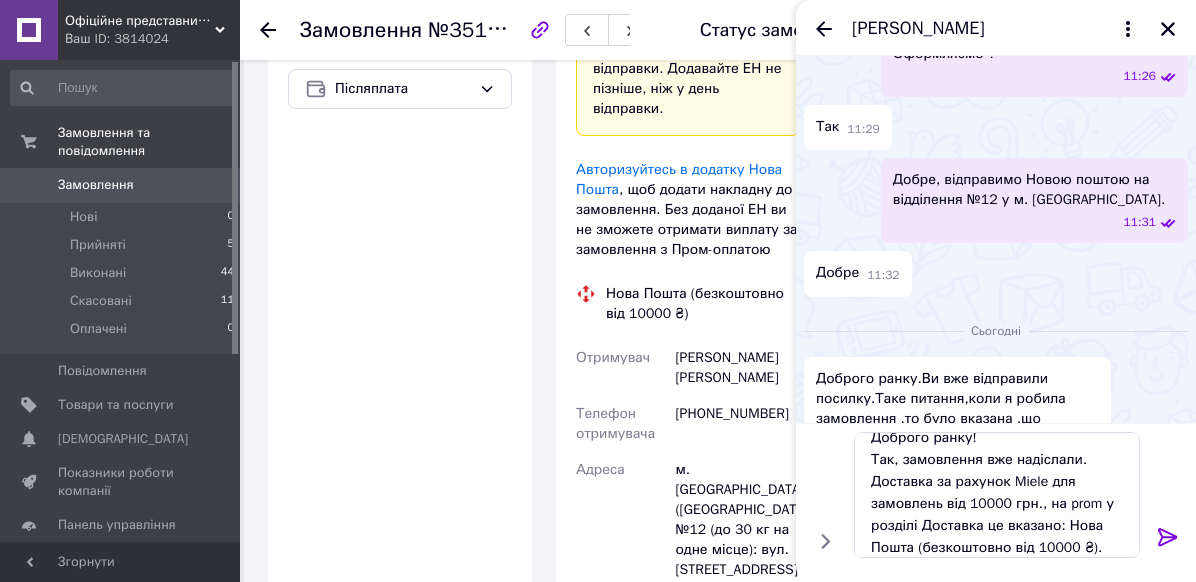 click 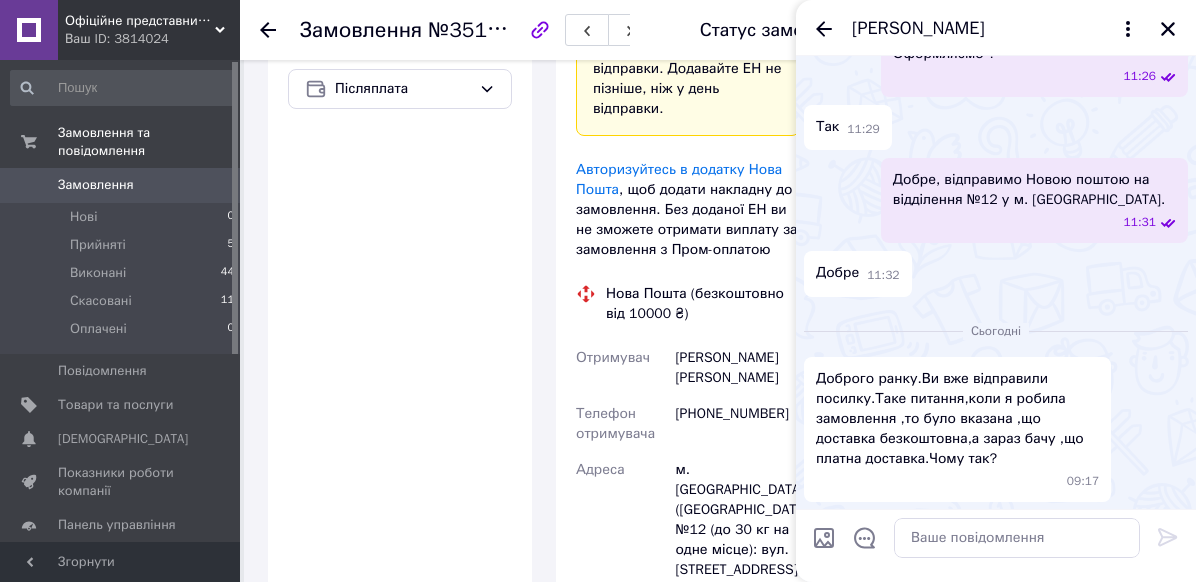 scroll, scrollTop: 0, scrollLeft: 0, axis: both 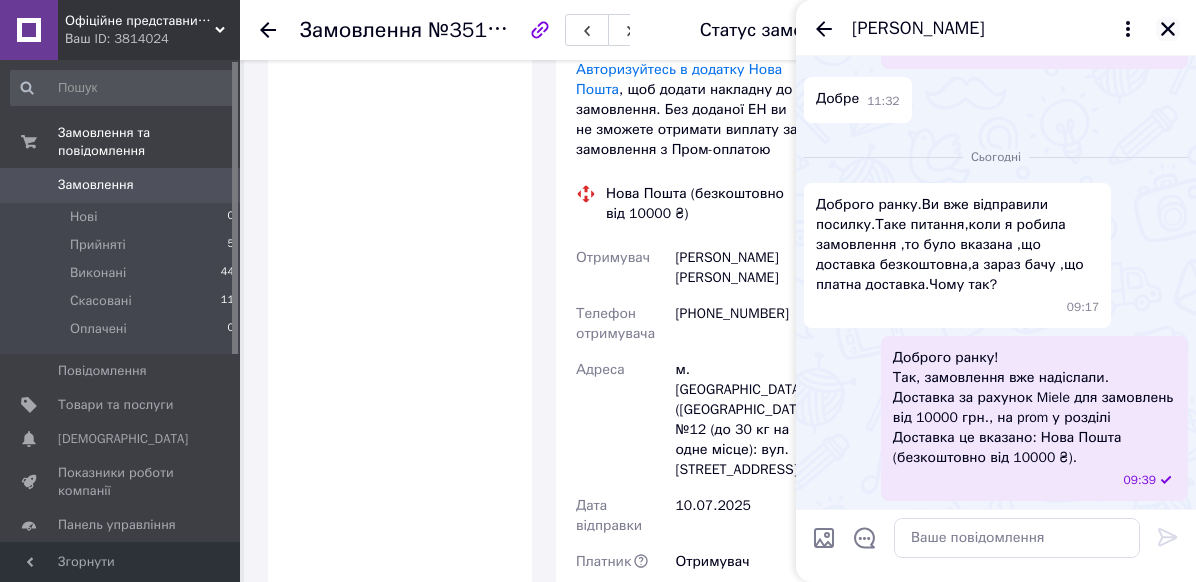 click 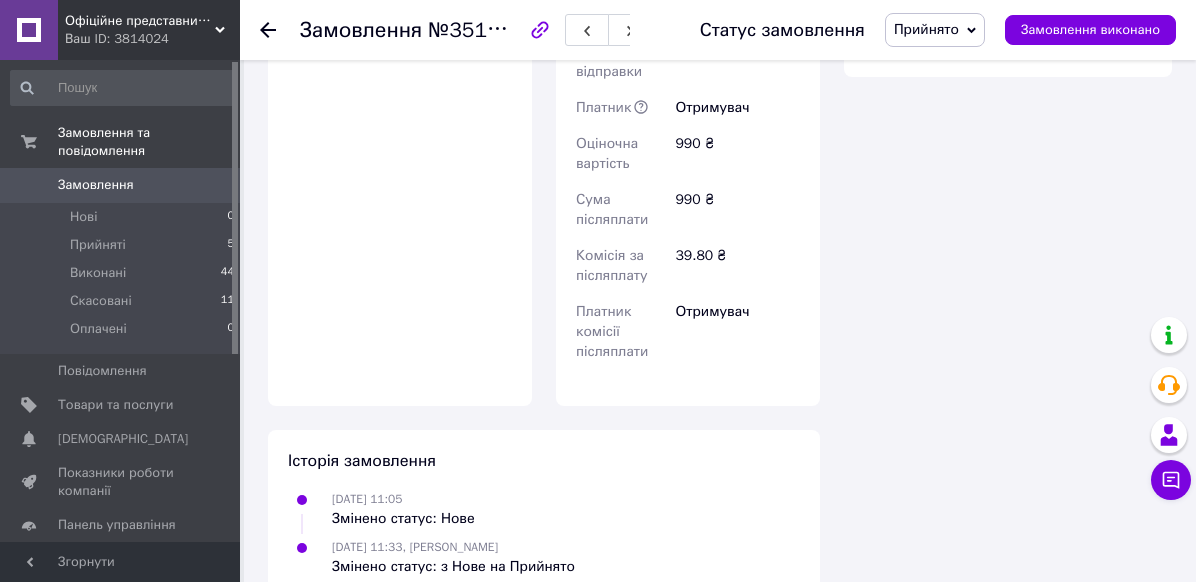 scroll, scrollTop: 1254, scrollLeft: 0, axis: vertical 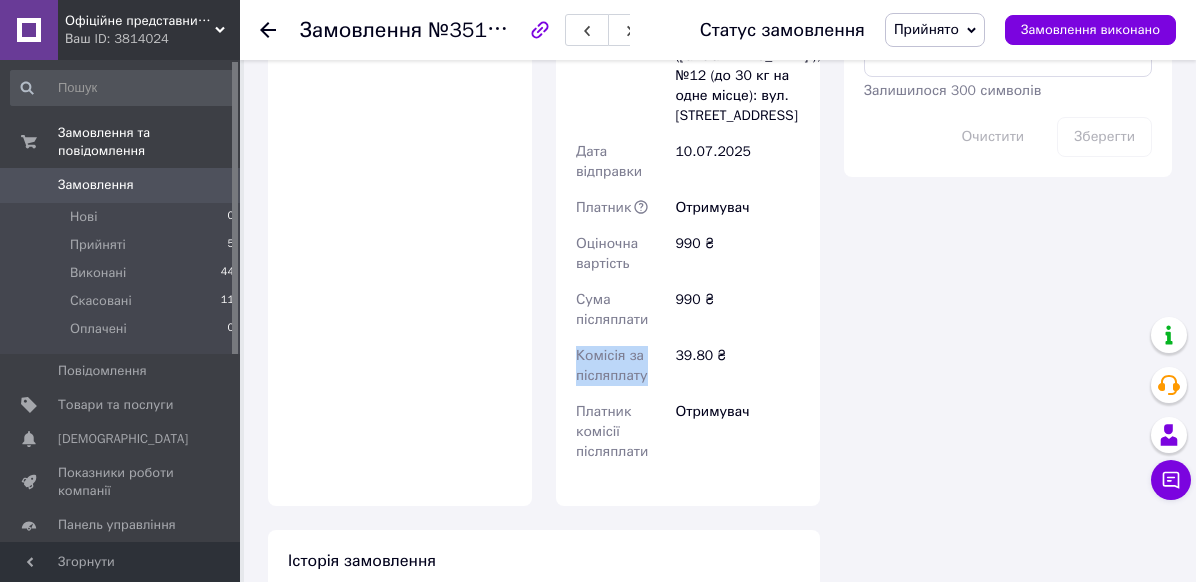 drag, startPoint x: 577, startPoint y: 319, endPoint x: 641, endPoint y: 341, distance: 67.6757 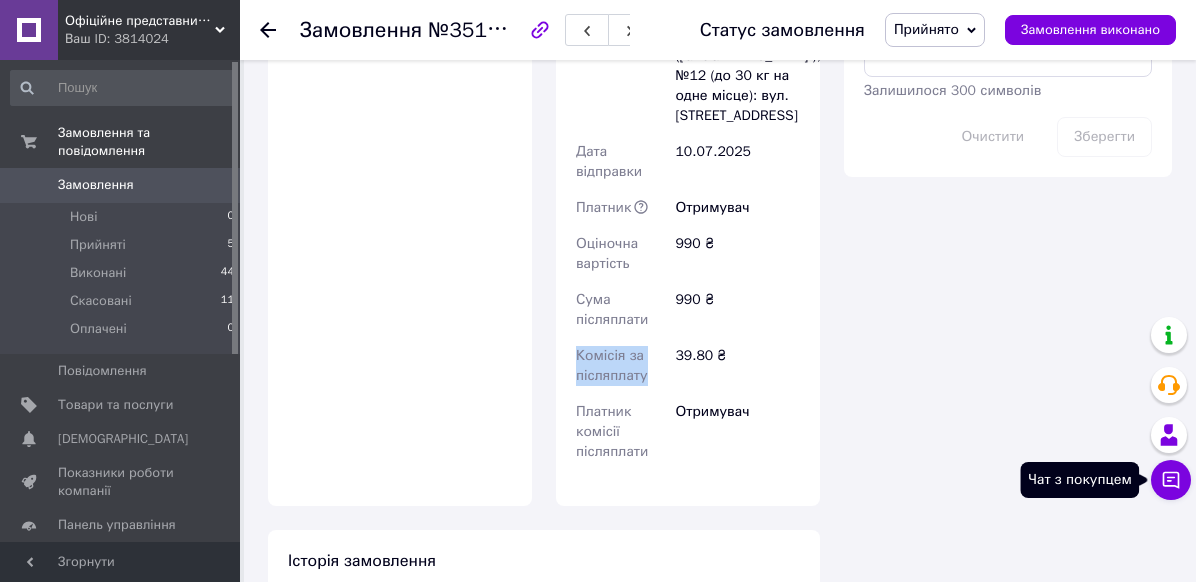 click 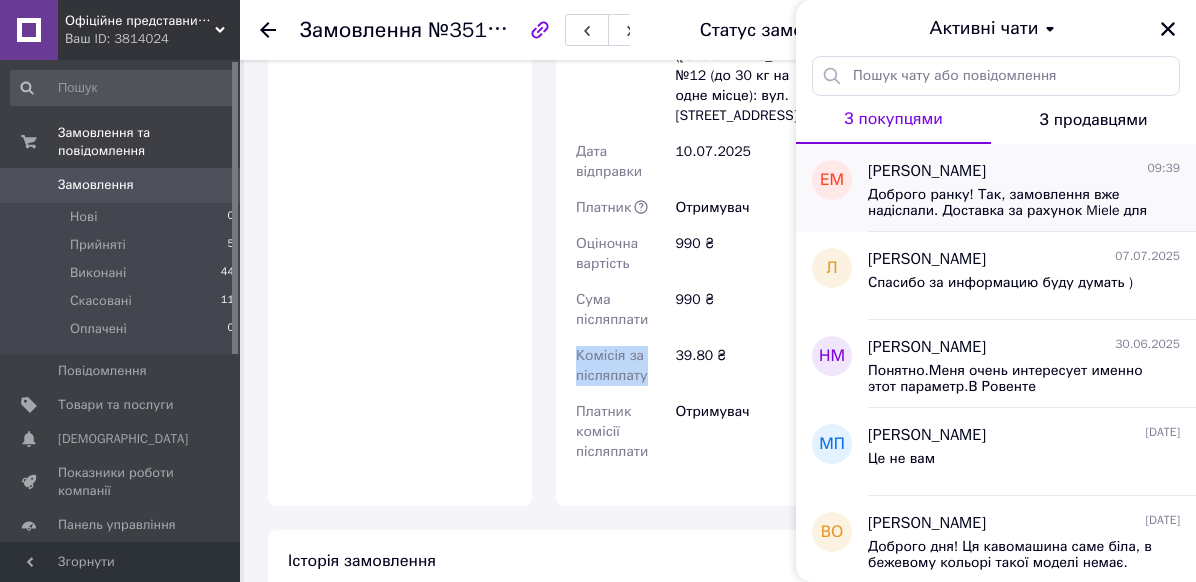 click on "Доброго ранку!
Так, замовлення вже надіслали.
Доставка за рахунок Miele для замовлень від 10000 грн., на prom у розділі Доставка це вказано: Нова Пошта (безкоштовно від 10000 ₴)." at bounding box center (1010, 203) 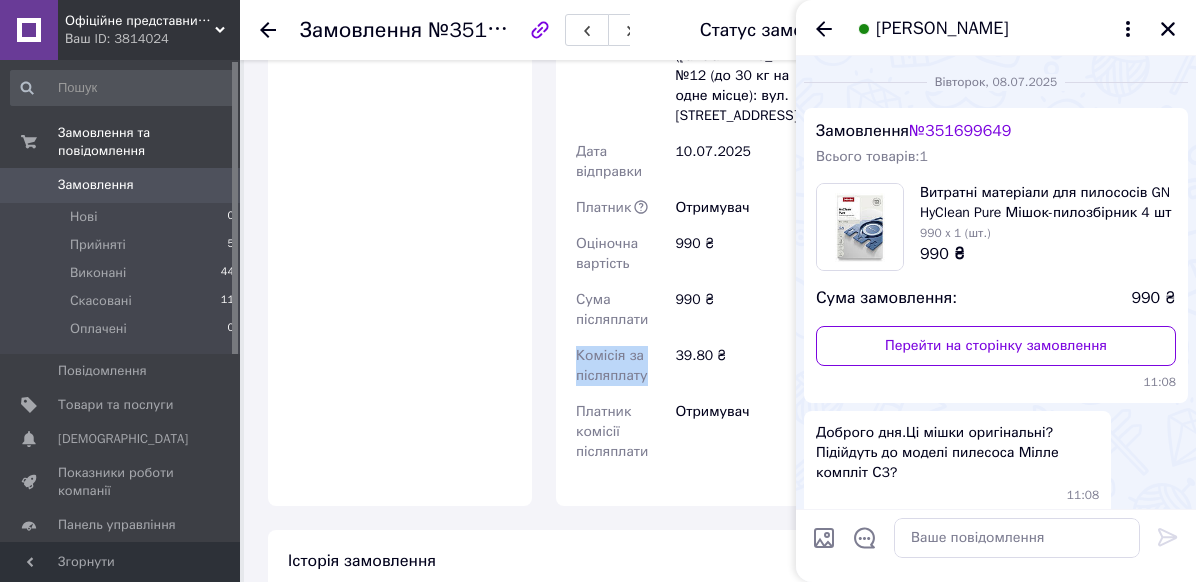 scroll, scrollTop: 766, scrollLeft: 0, axis: vertical 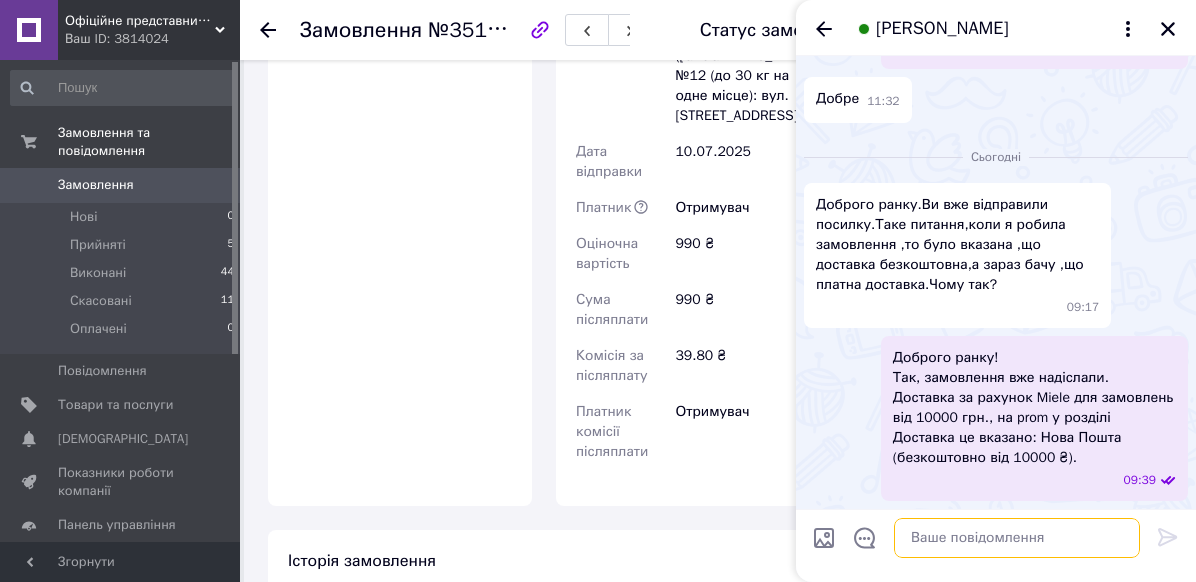 click at bounding box center [1017, 538] 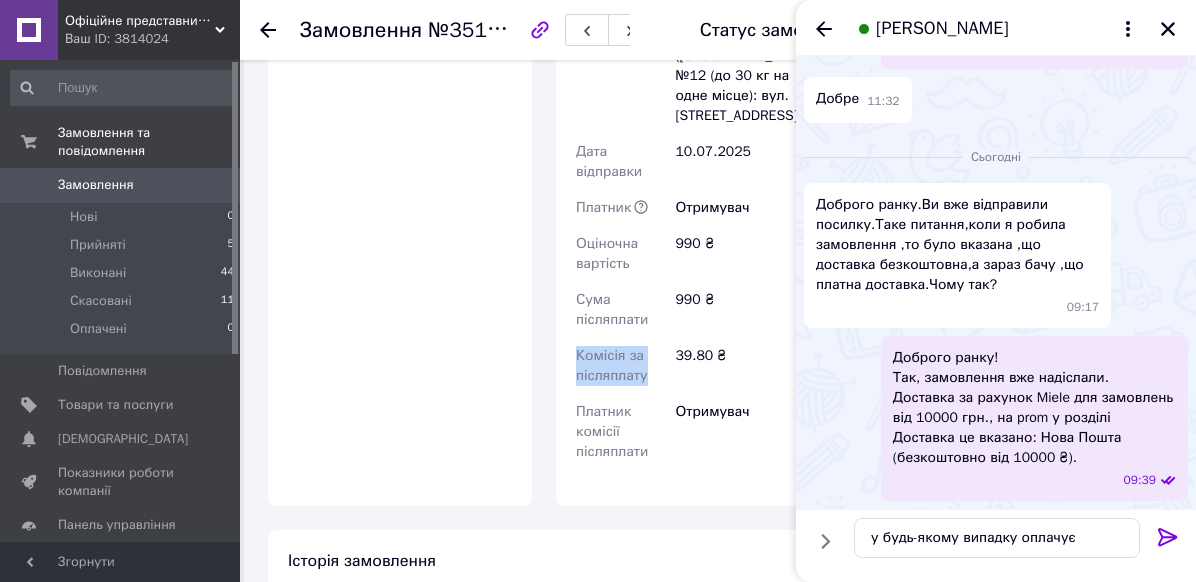 drag, startPoint x: 578, startPoint y: 319, endPoint x: 651, endPoint y: 335, distance: 74.73286 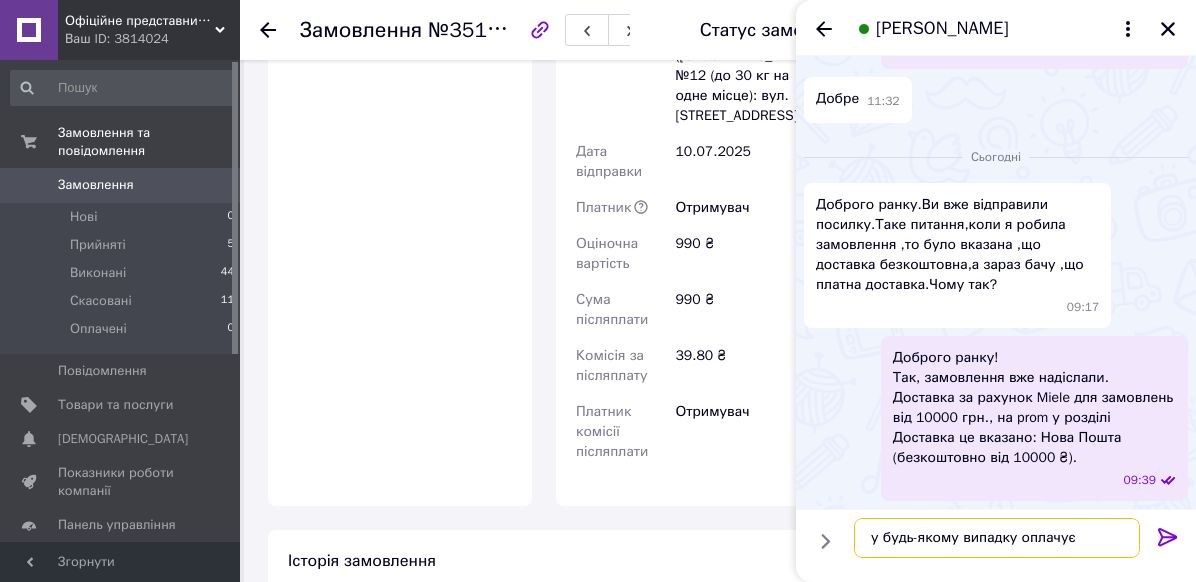 click on "у будь-якому випадку оплачує" at bounding box center [997, 538] 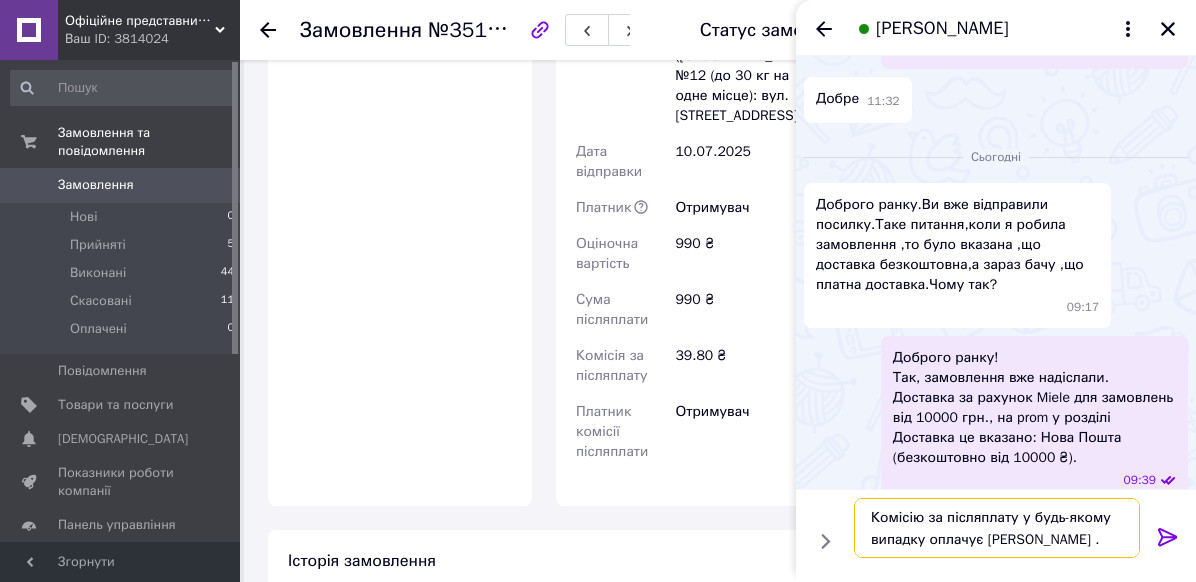 type on "Комісію за післяплату у будь-якому випадку оплачує [PERSON_NAME] ." 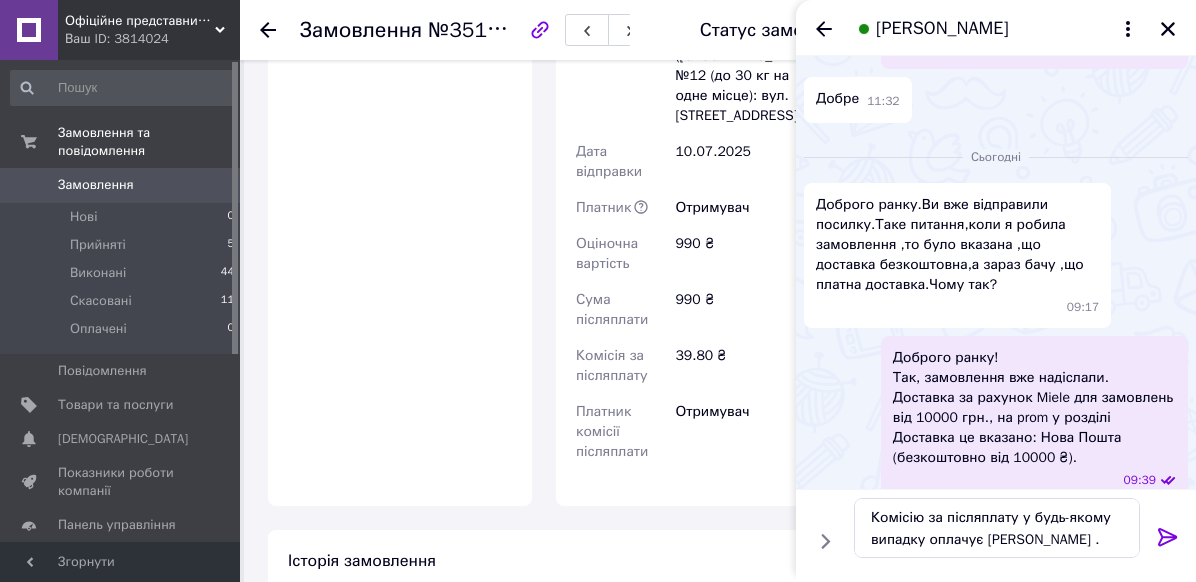 click 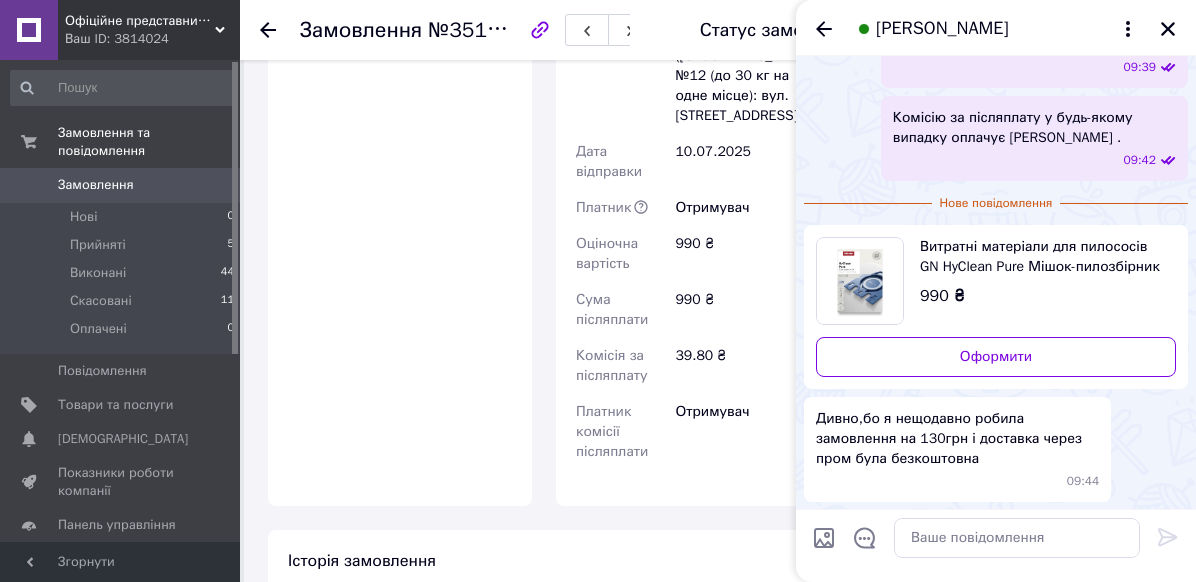 scroll, scrollTop: 1180, scrollLeft: 0, axis: vertical 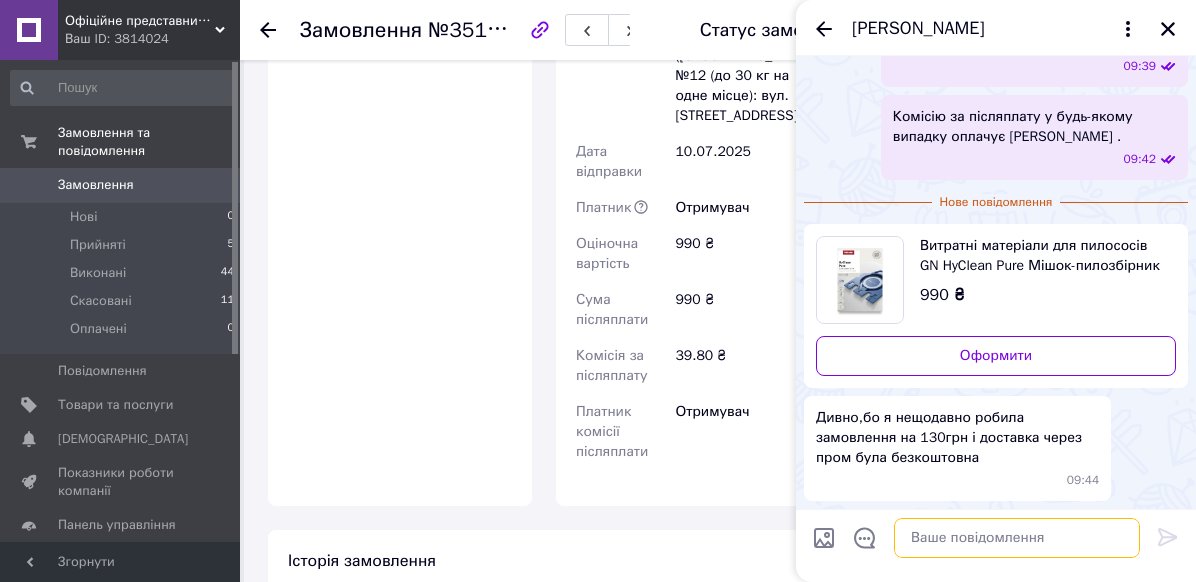 click at bounding box center (1017, 538) 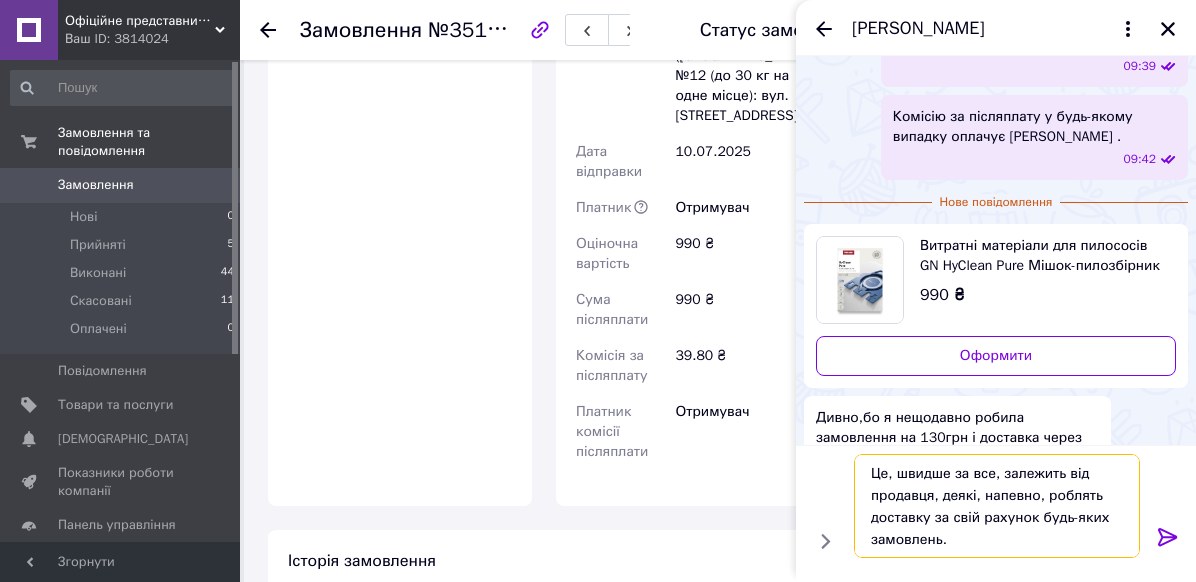 type on "Це, швидше за все, залежить від продавця, деякі, напевно, роблять доставку за свій рахунок будь-яких замовлень." 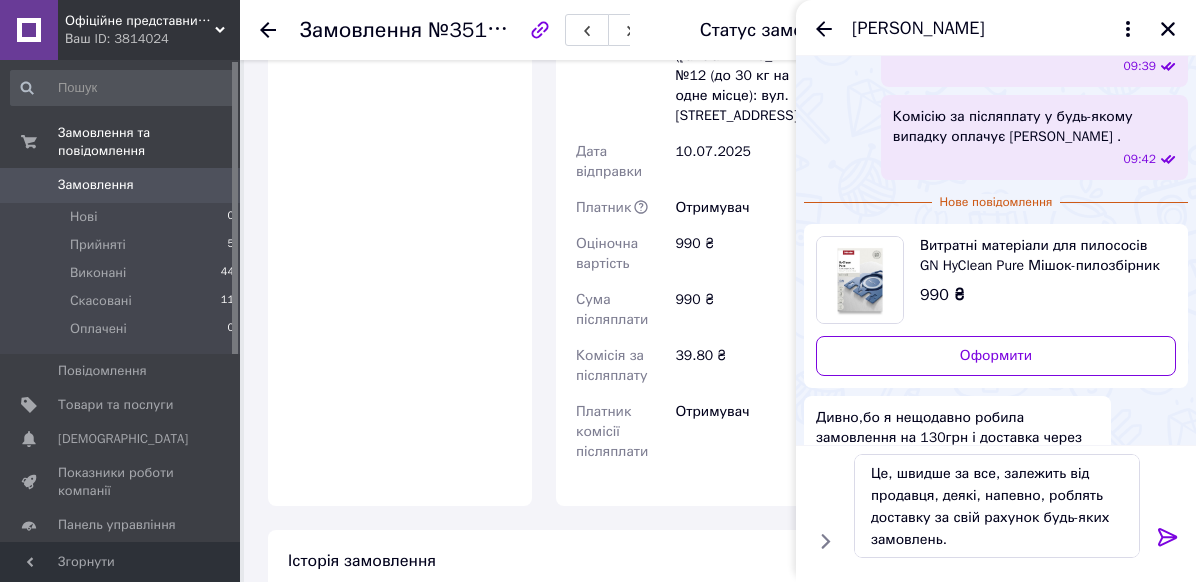 click 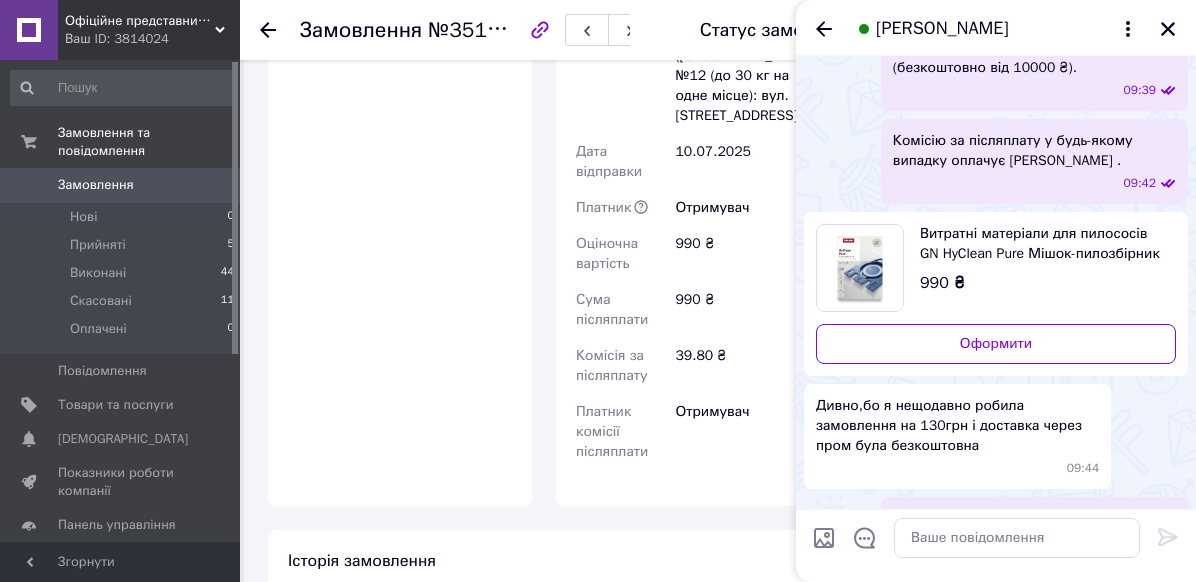 scroll, scrollTop: 1256, scrollLeft: 0, axis: vertical 